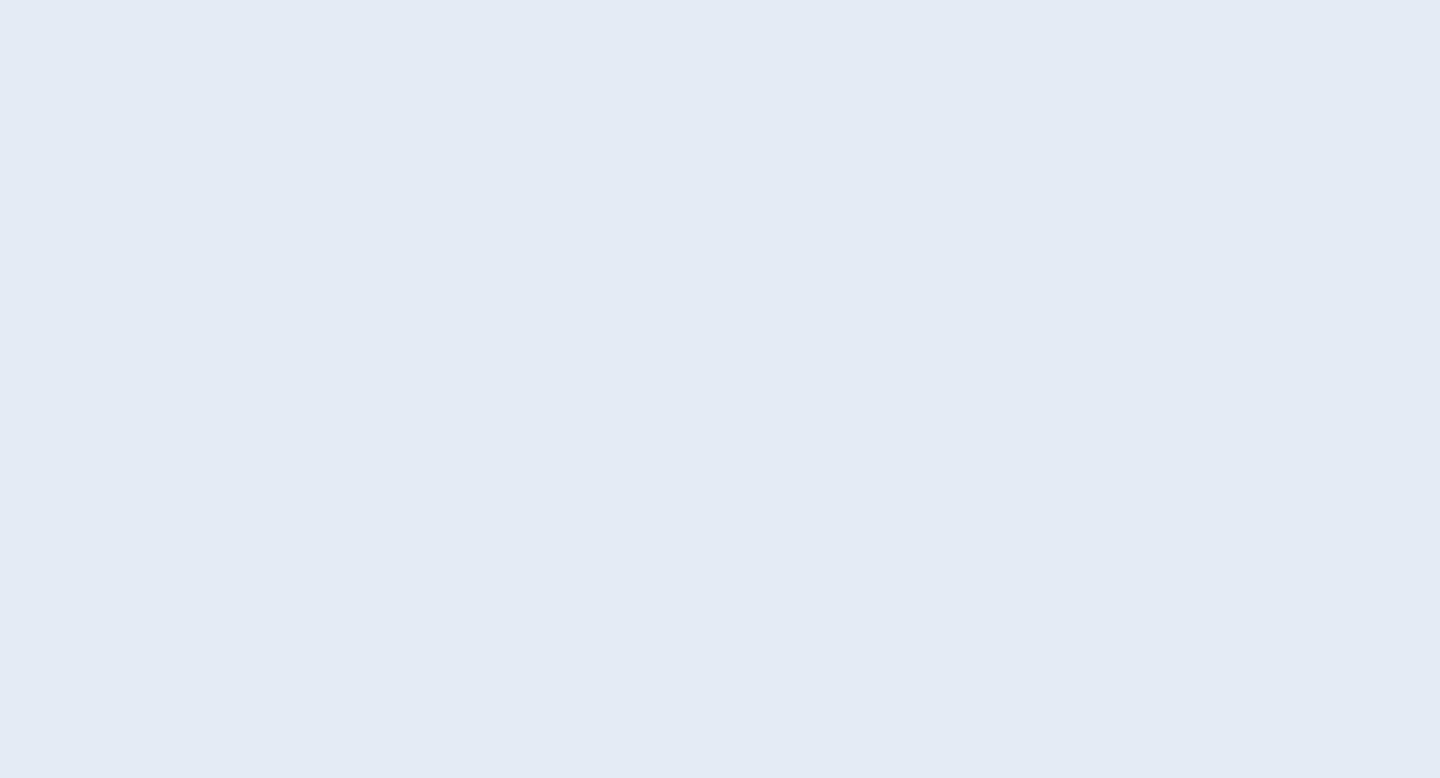 scroll, scrollTop: 0, scrollLeft: 0, axis: both 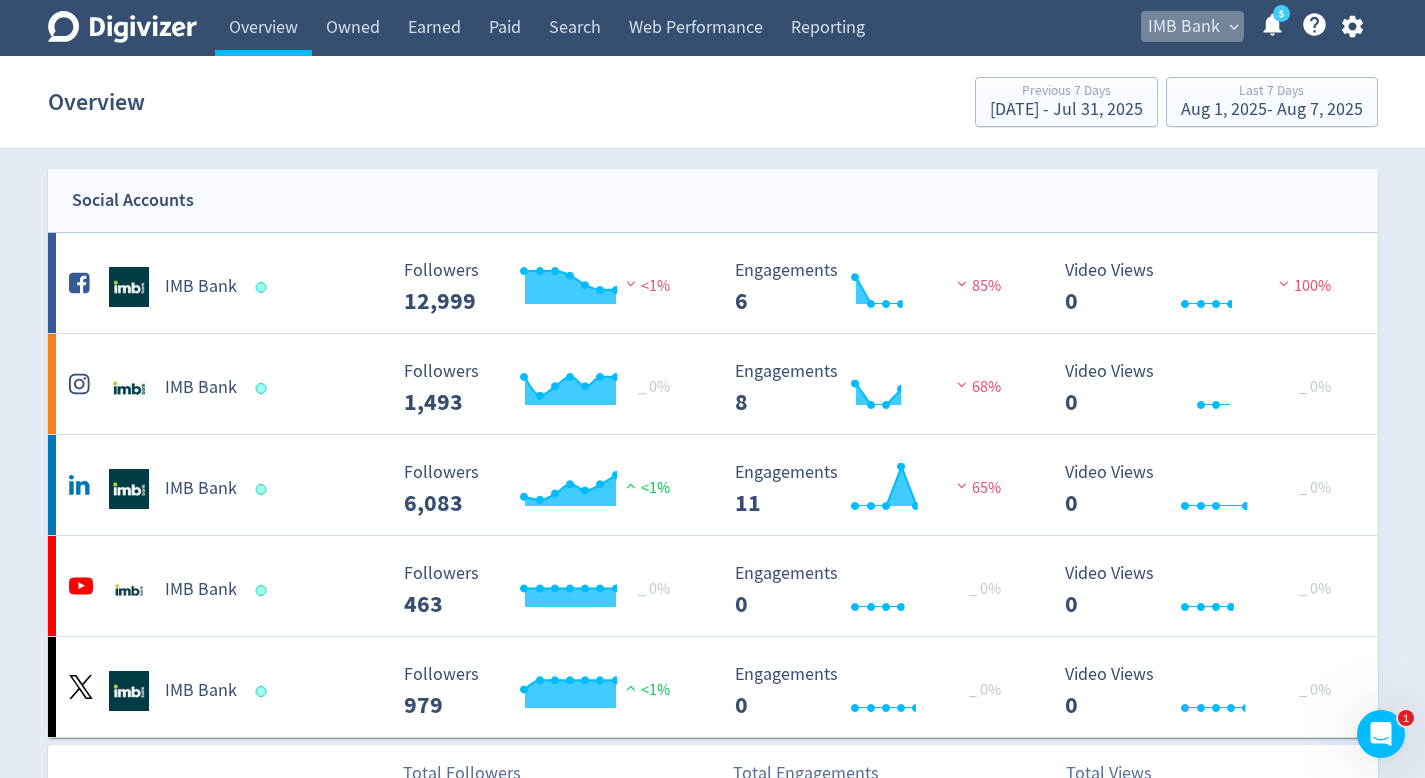 click on "IMB Bank expand_more" at bounding box center (1192, 27) 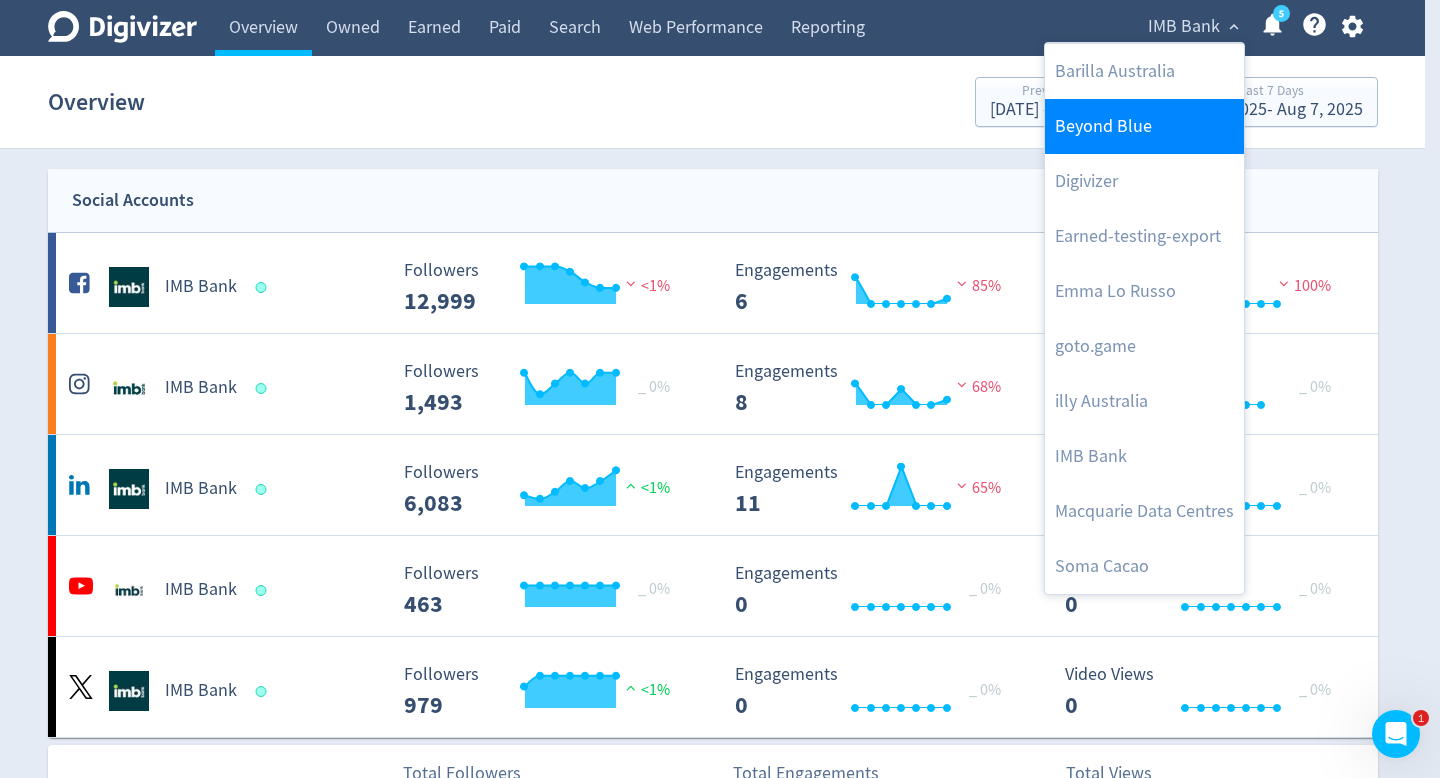 click on "Beyond Blue" at bounding box center (1144, 126) 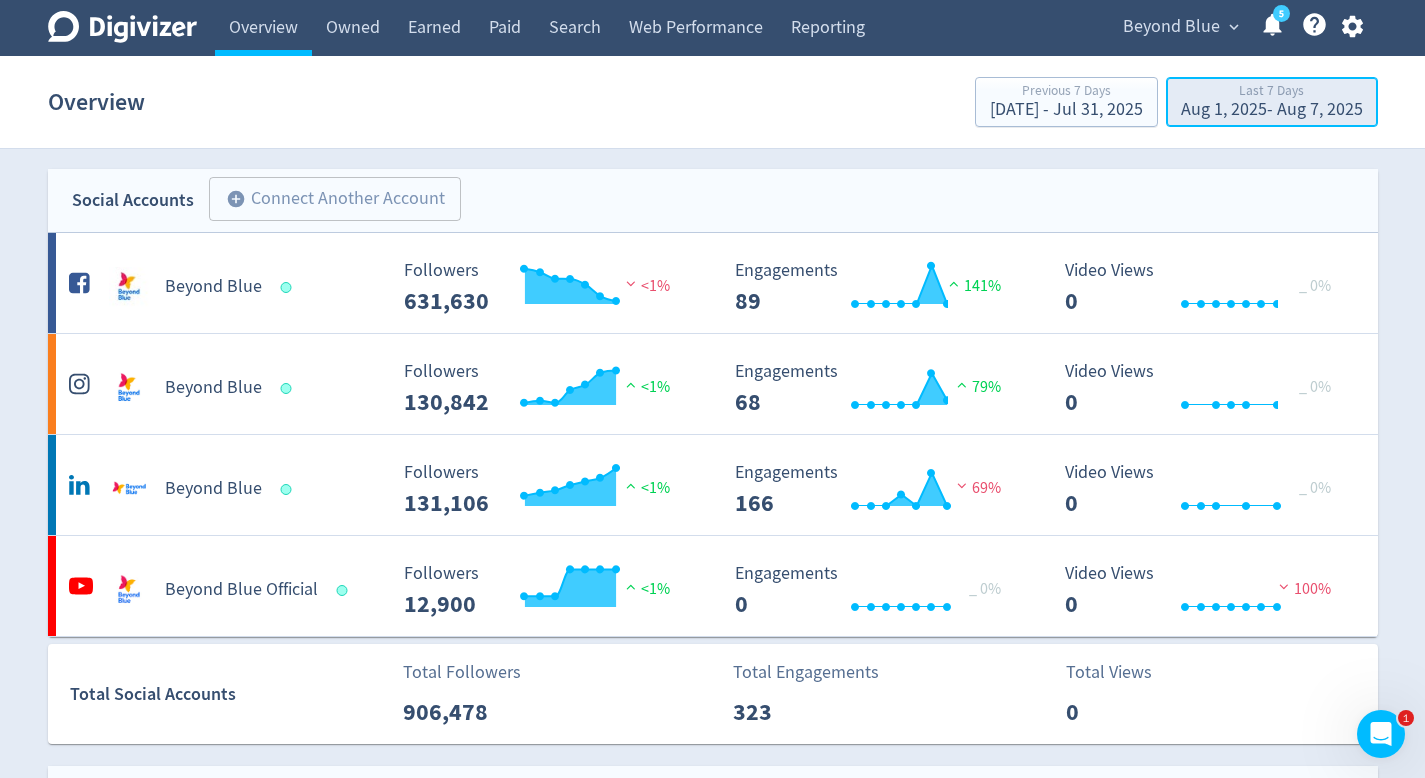 click on "Last 7 Days" at bounding box center (1272, 92) 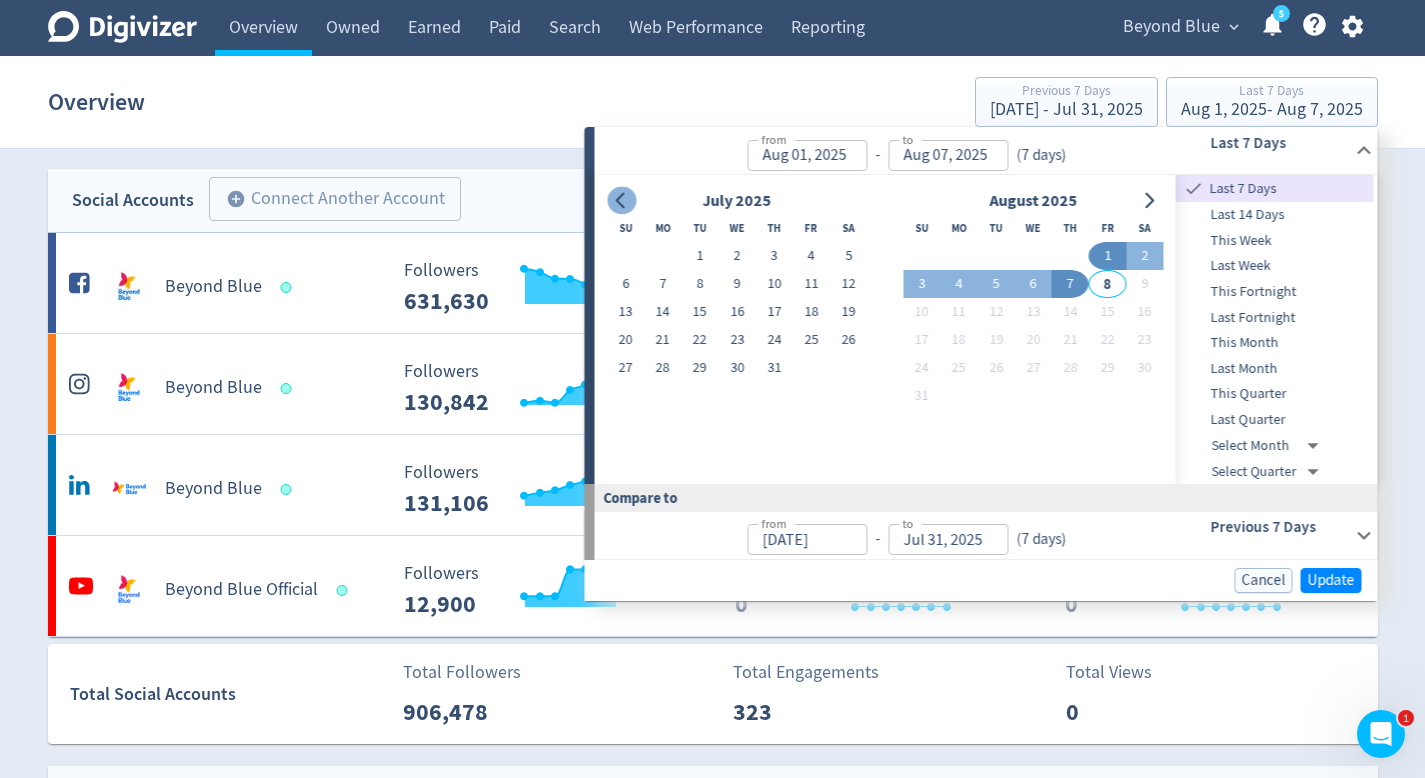 click at bounding box center (621, 201) 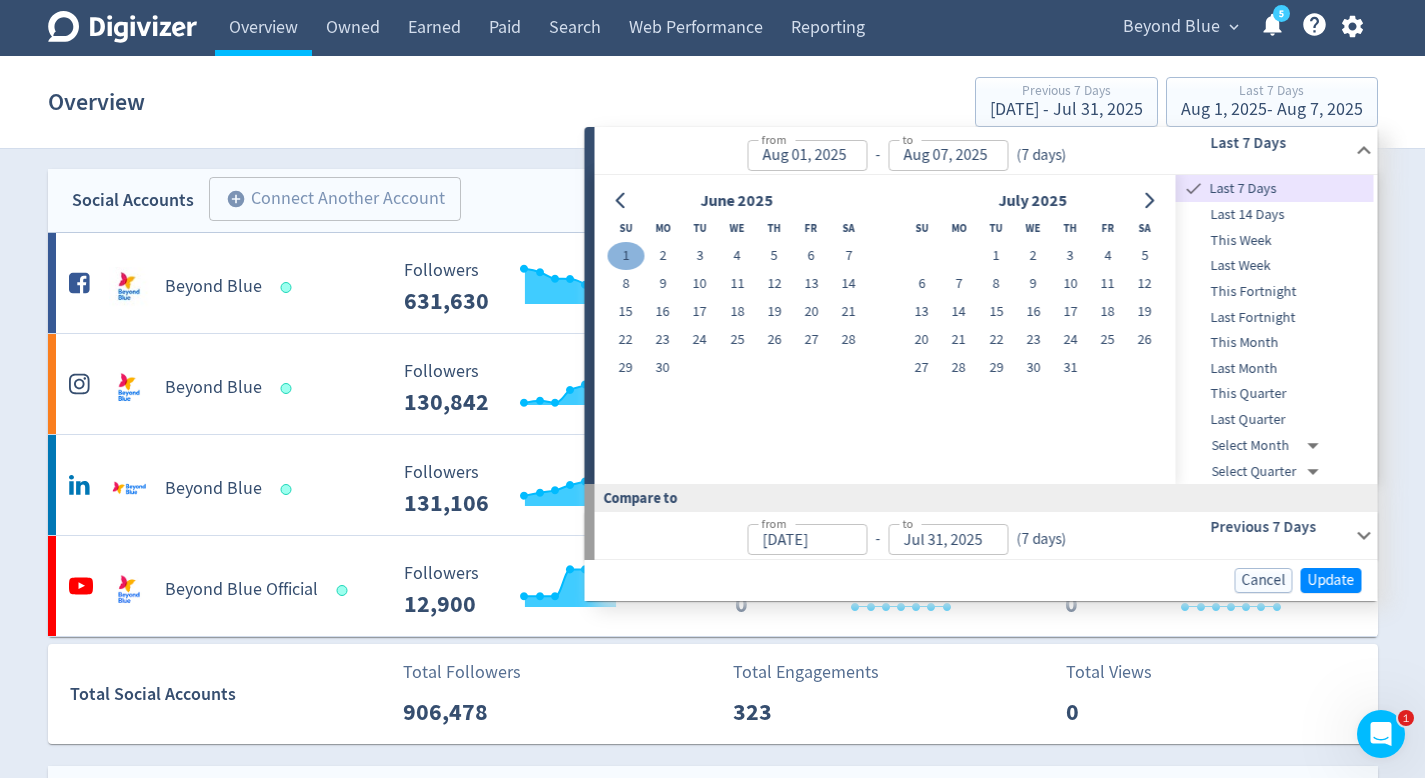 click on "1" at bounding box center [625, 256] 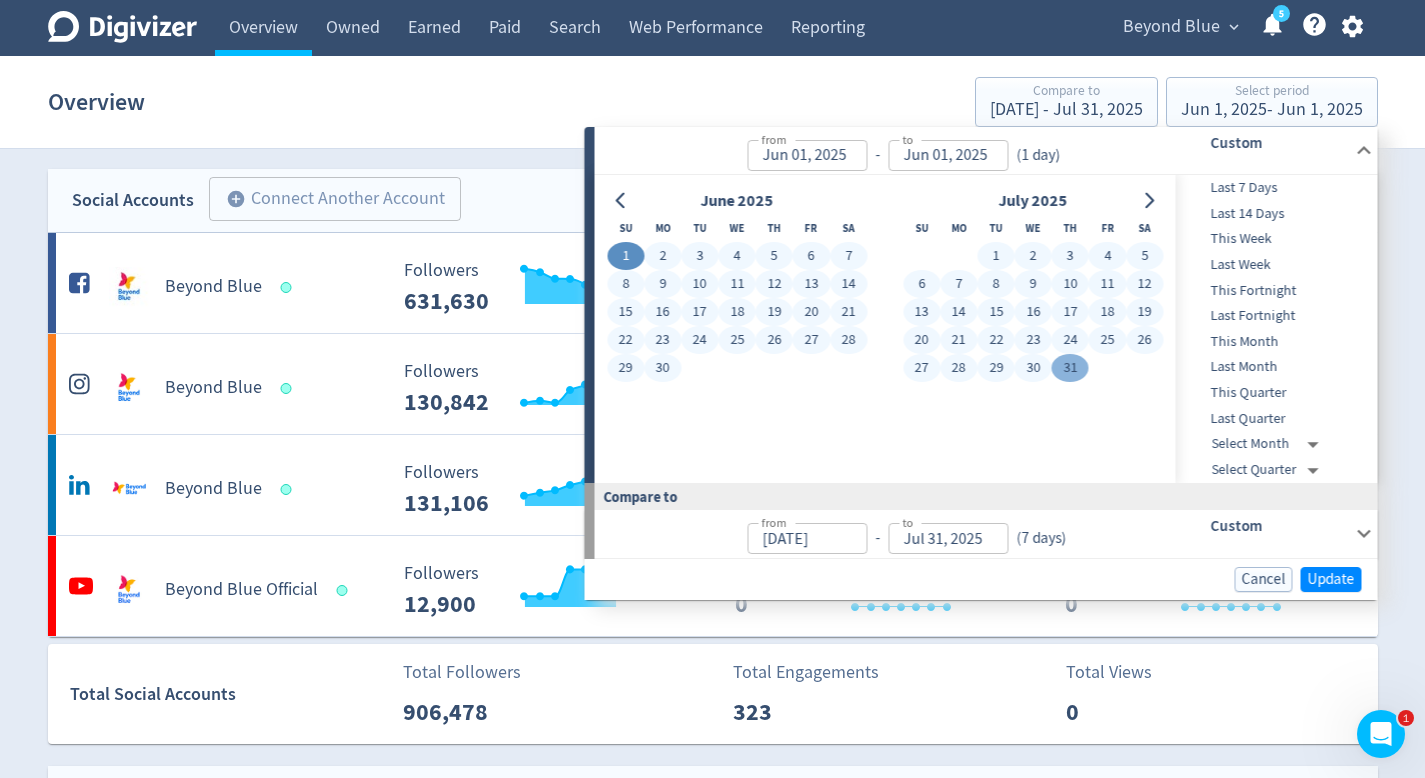 click on "31" at bounding box center (1070, 368) 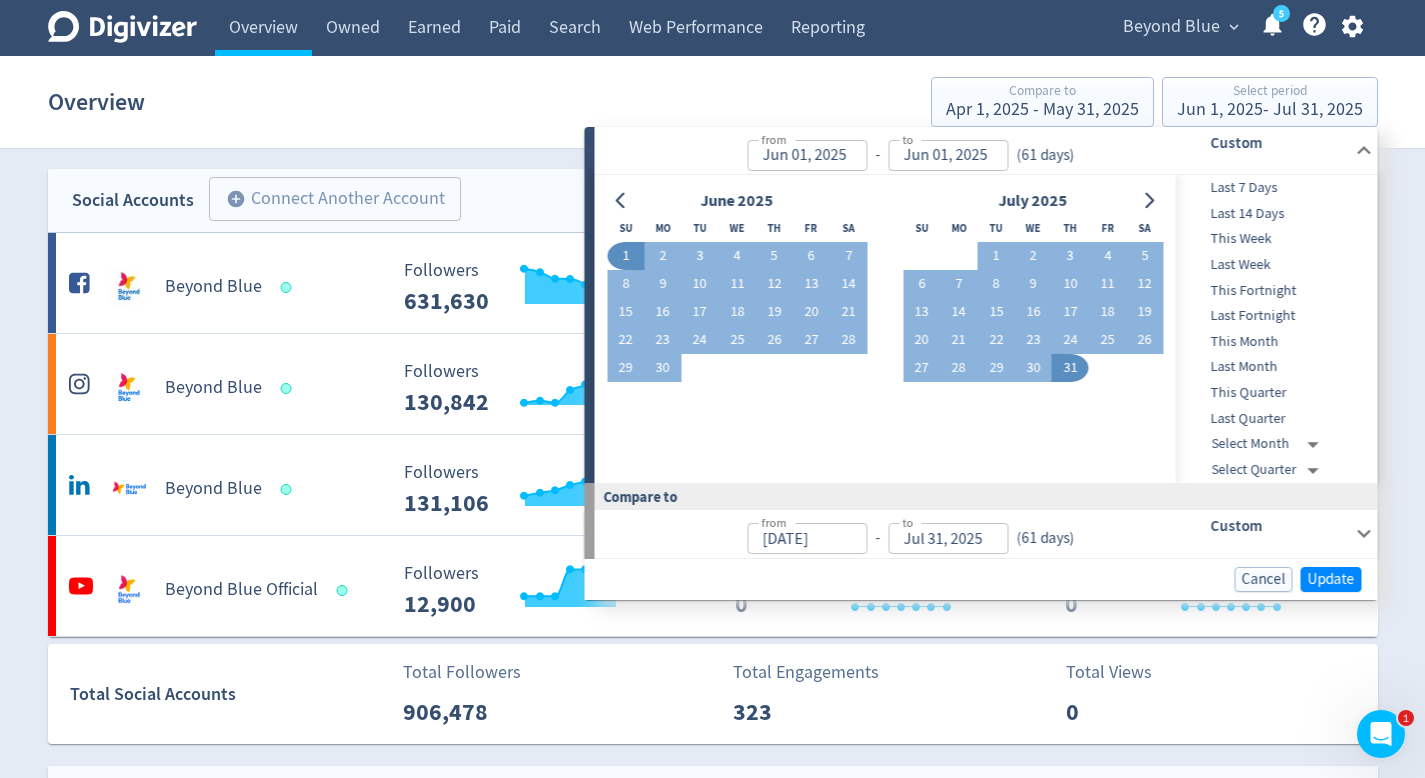 type on "Jul 31, 2025" 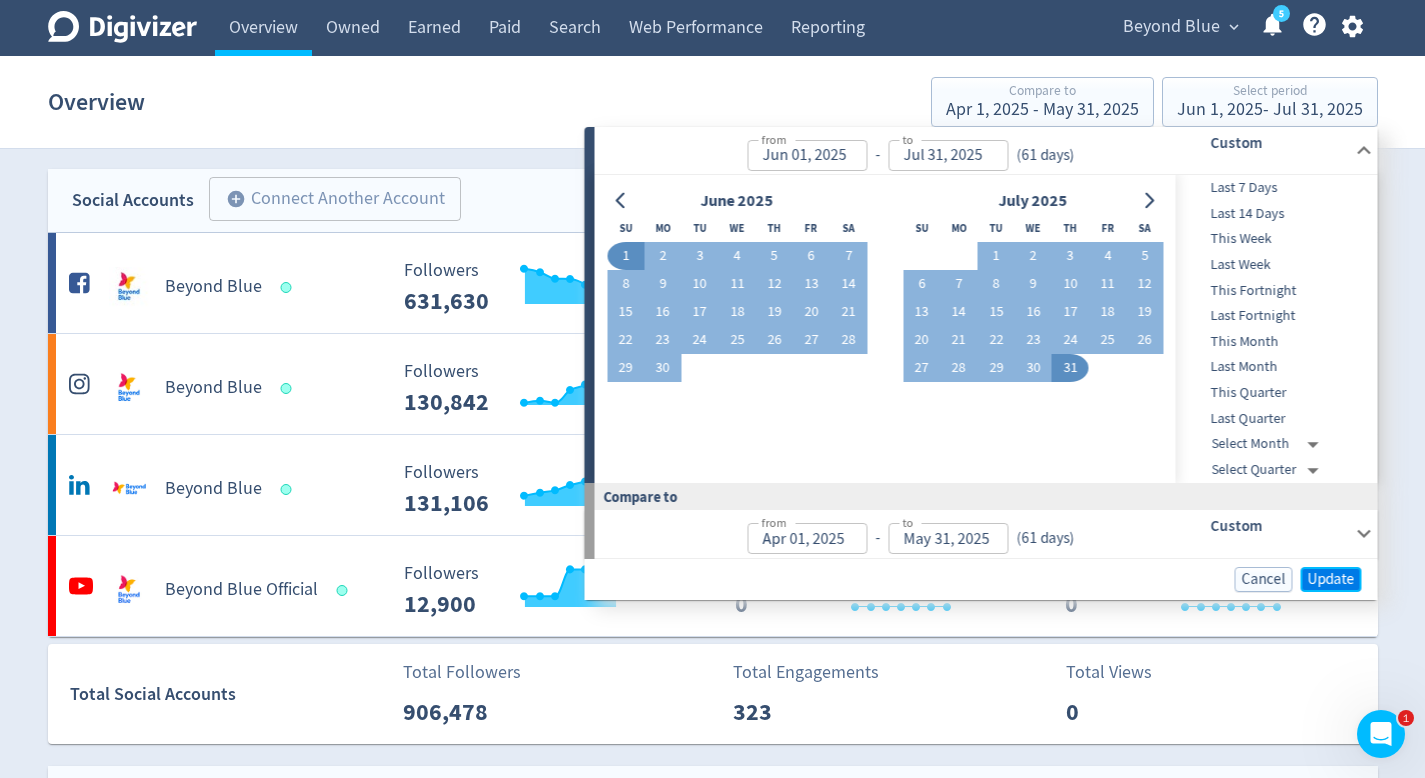 click on "Update" at bounding box center [1331, 579] 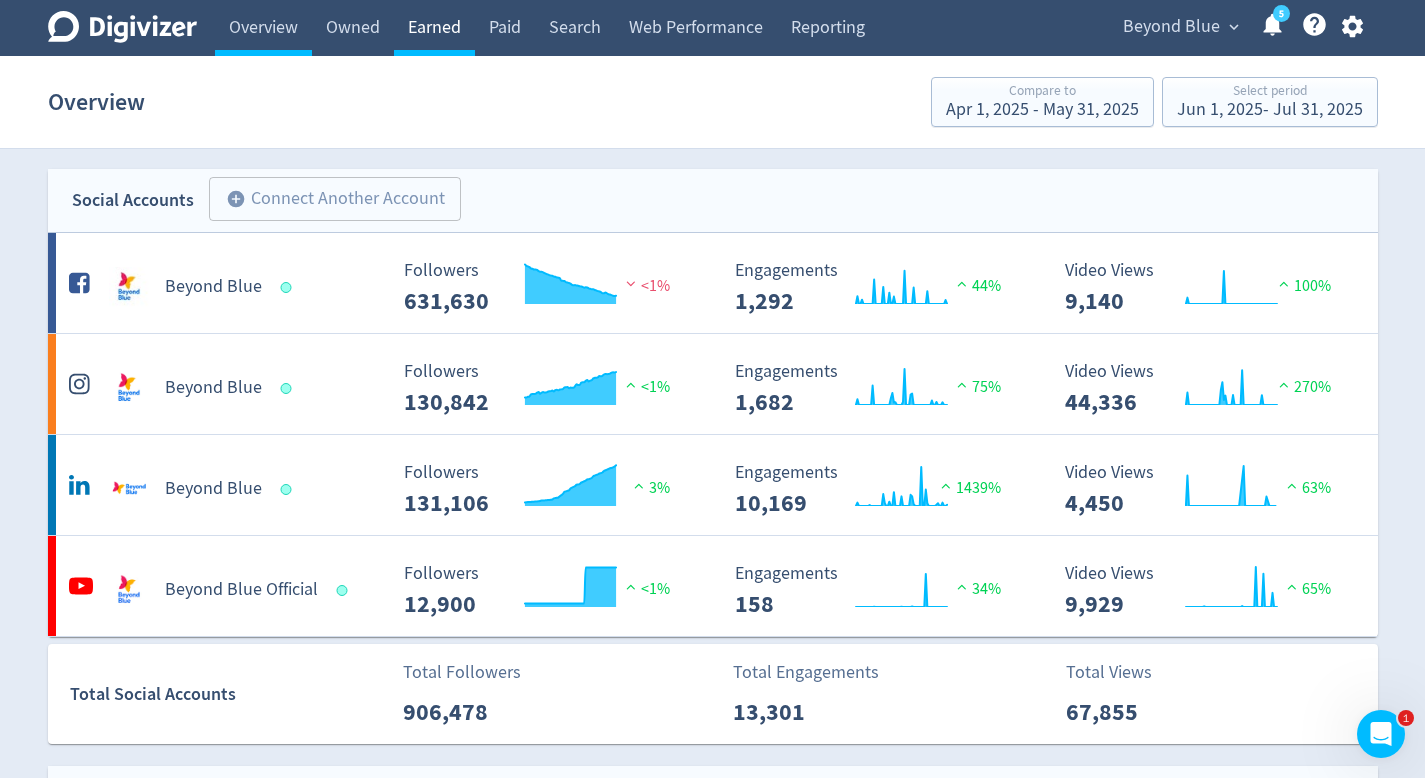 click on "Earned" at bounding box center [434, 28] 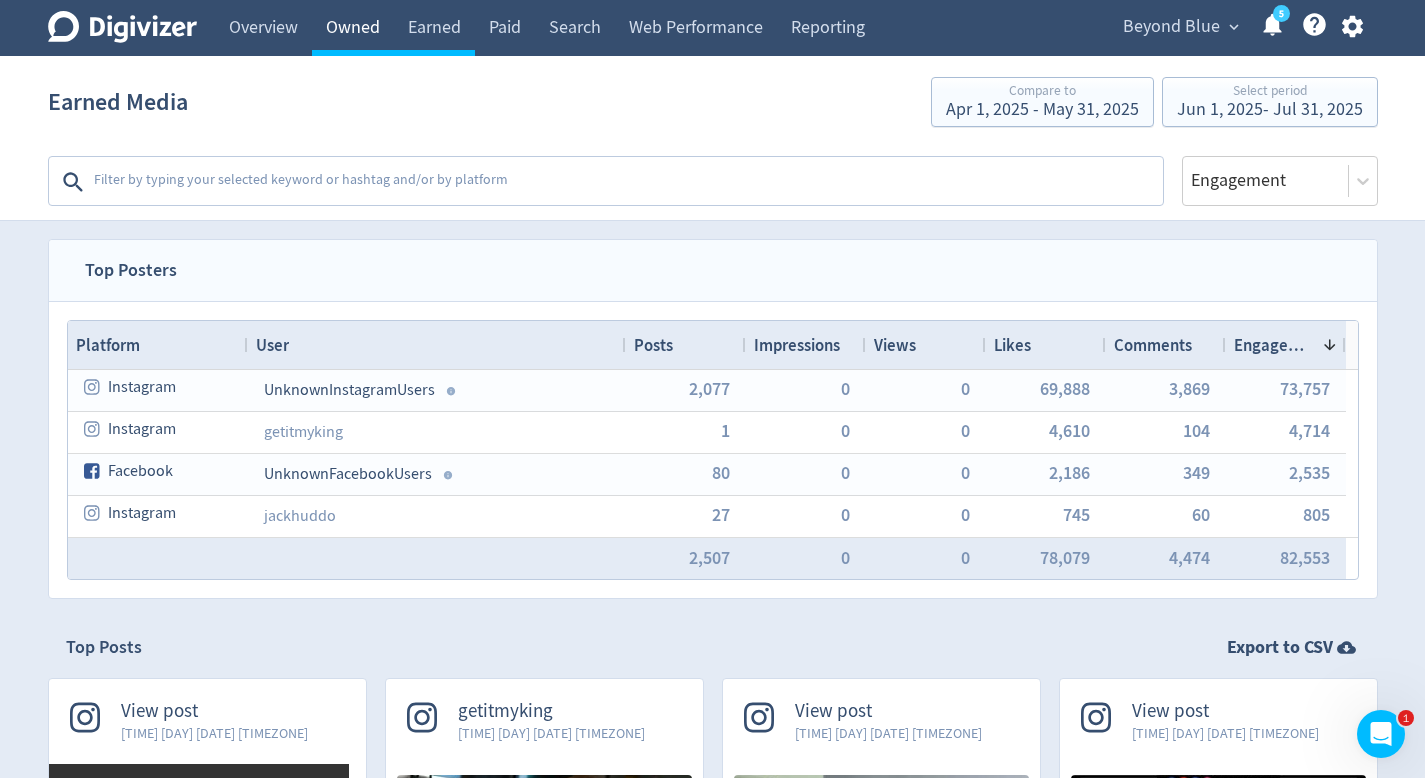 click on "Owned" at bounding box center [353, 28] 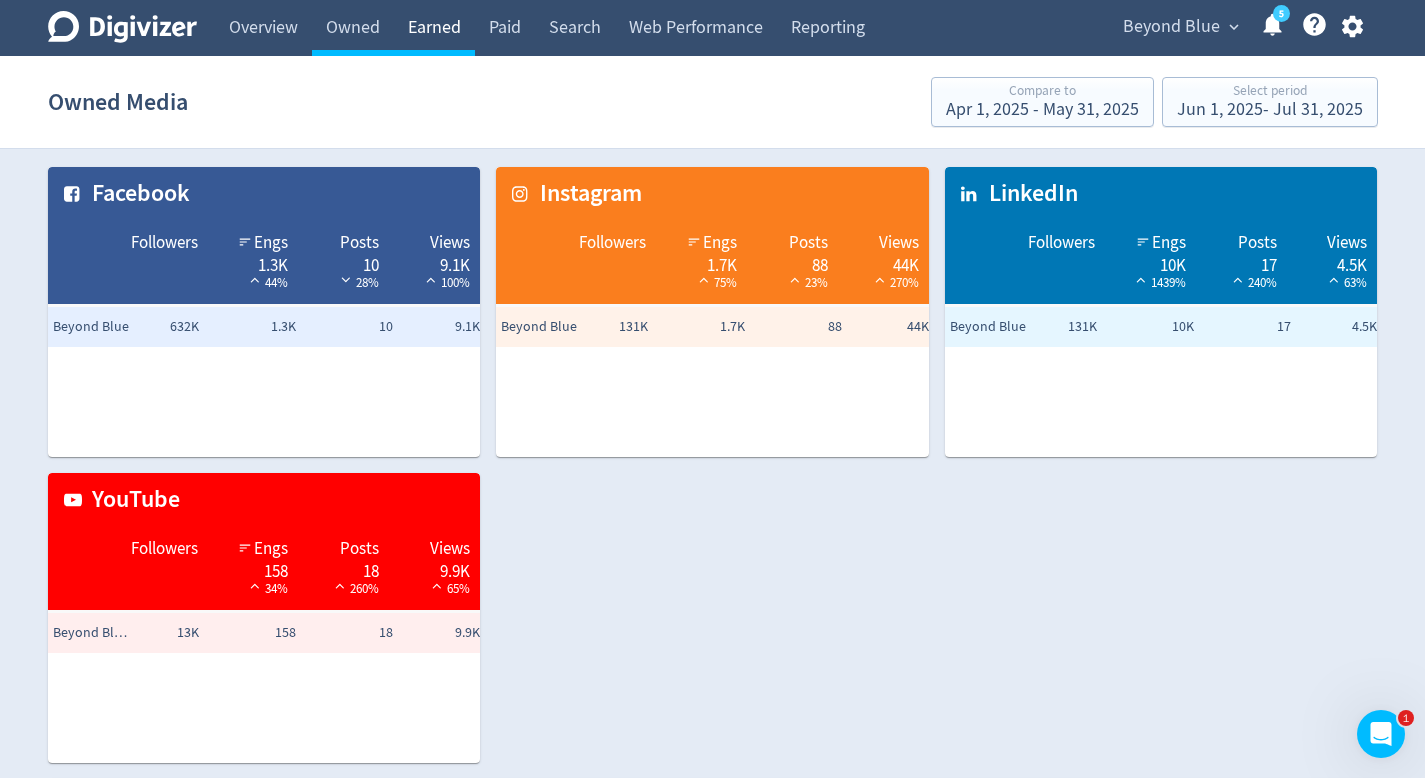 click on "Earned" at bounding box center [434, 28] 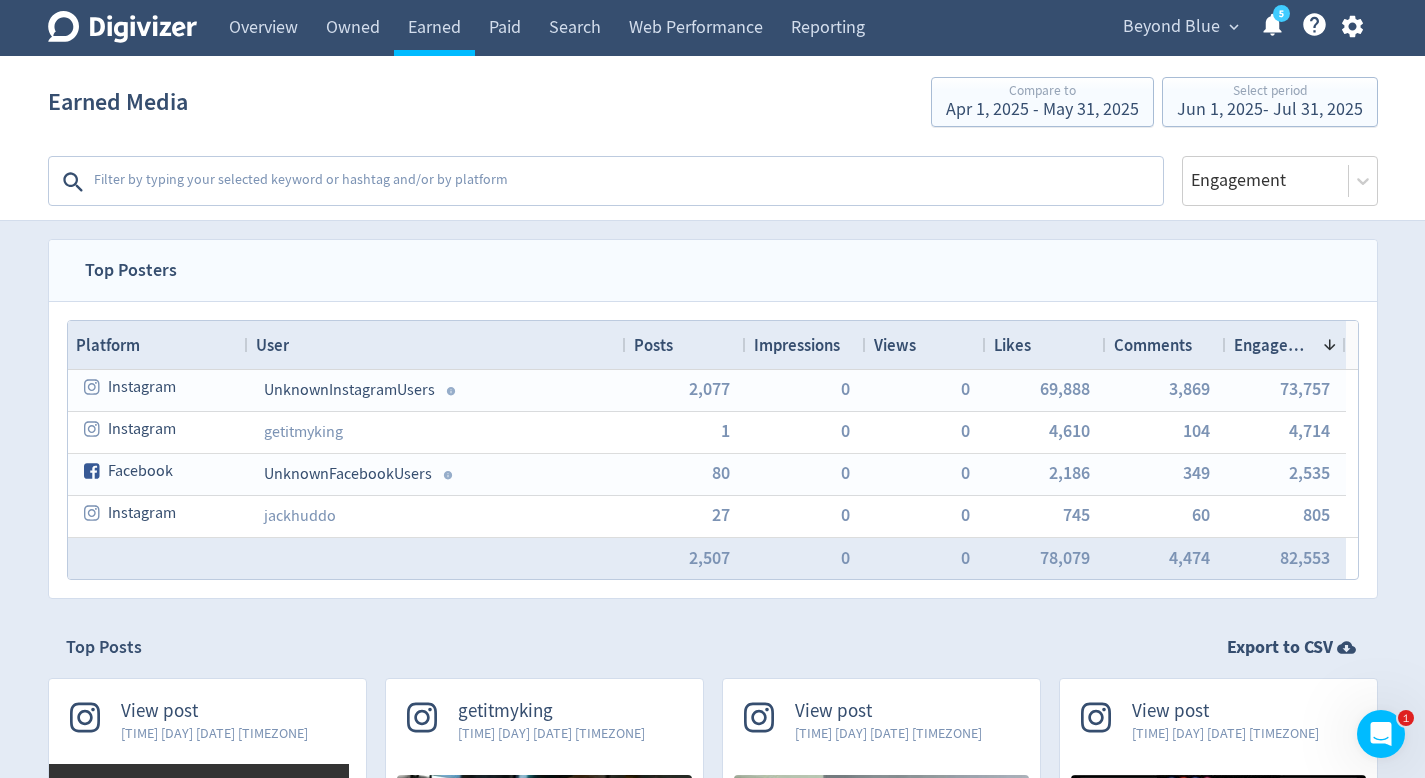 click at bounding box center [626, 182] 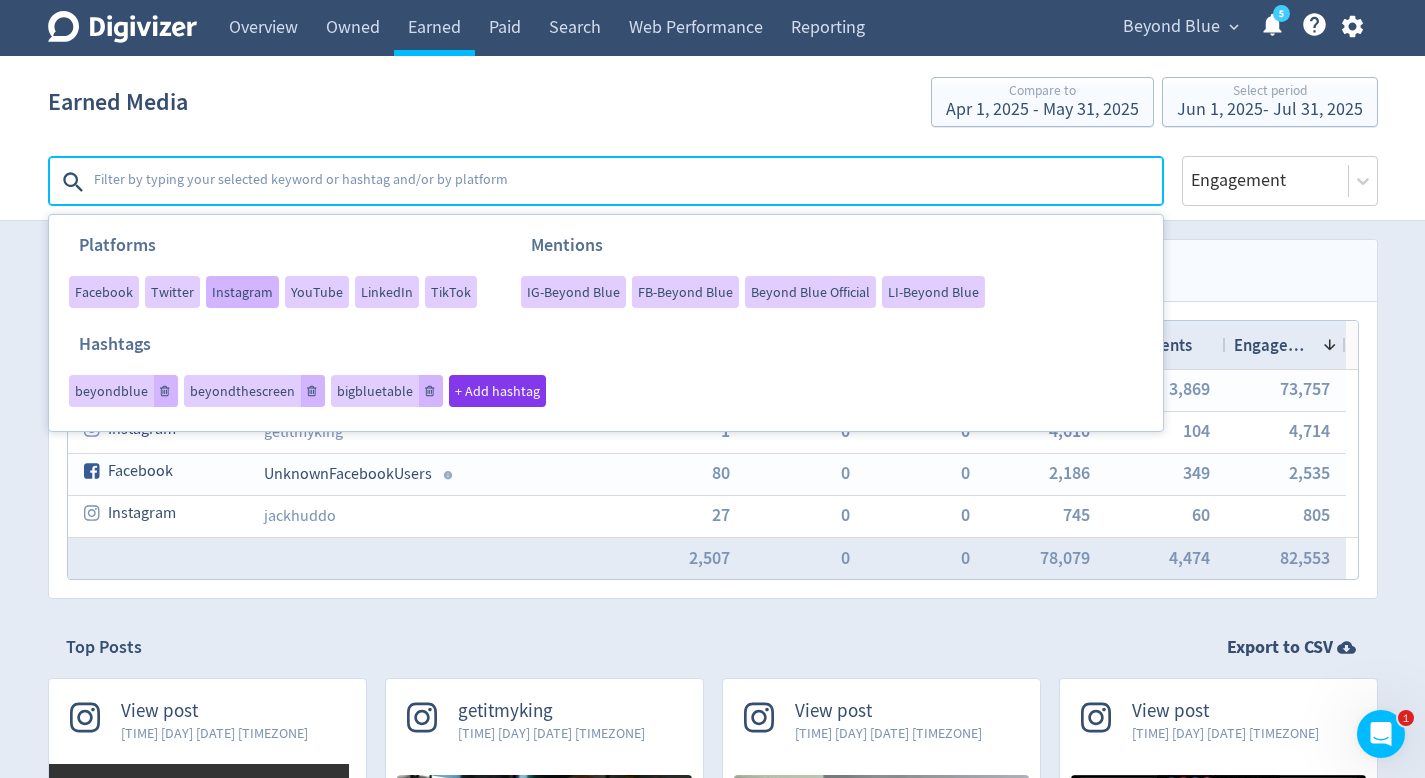 click on "Instagram" at bounding box center (242, 292) 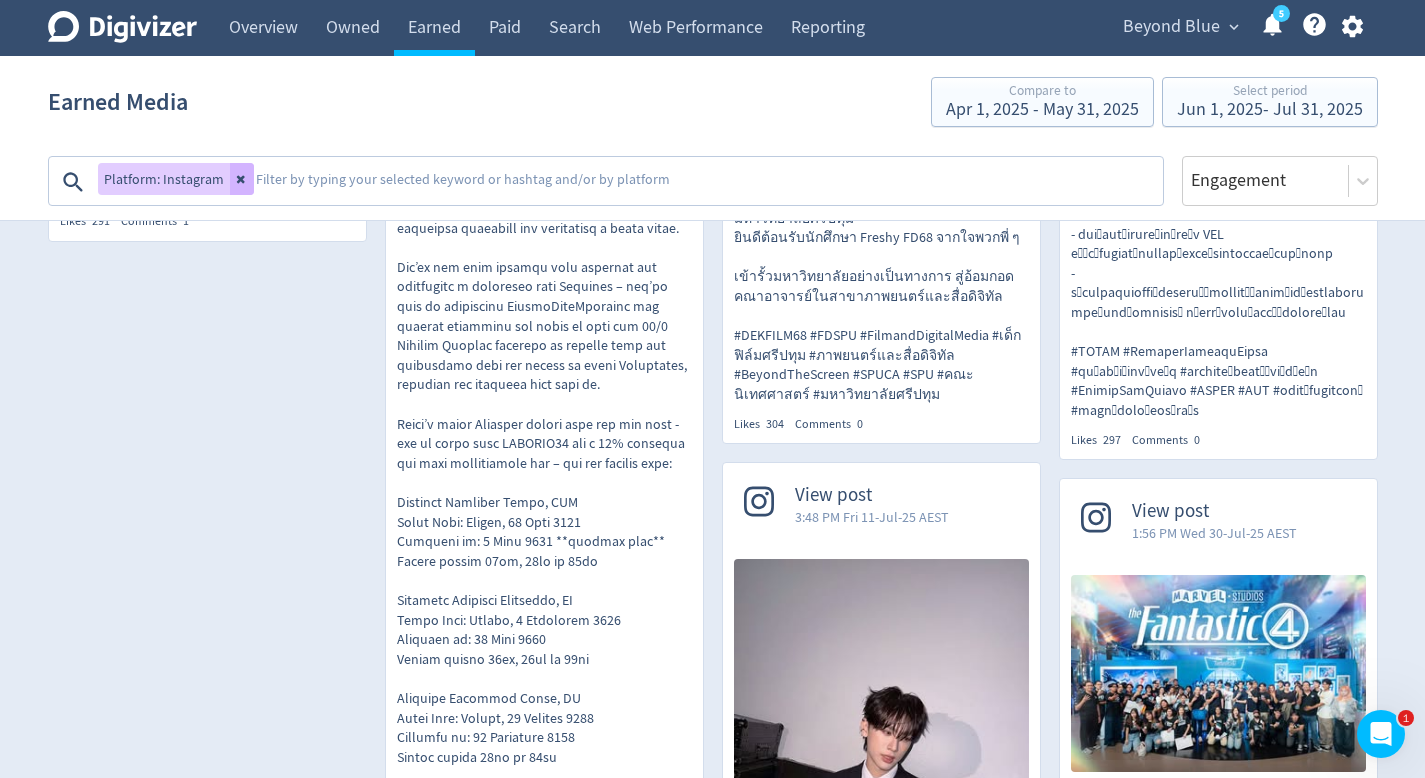 scroll, scrollTop: 7537, scrollLeft: 0, axis: vertical 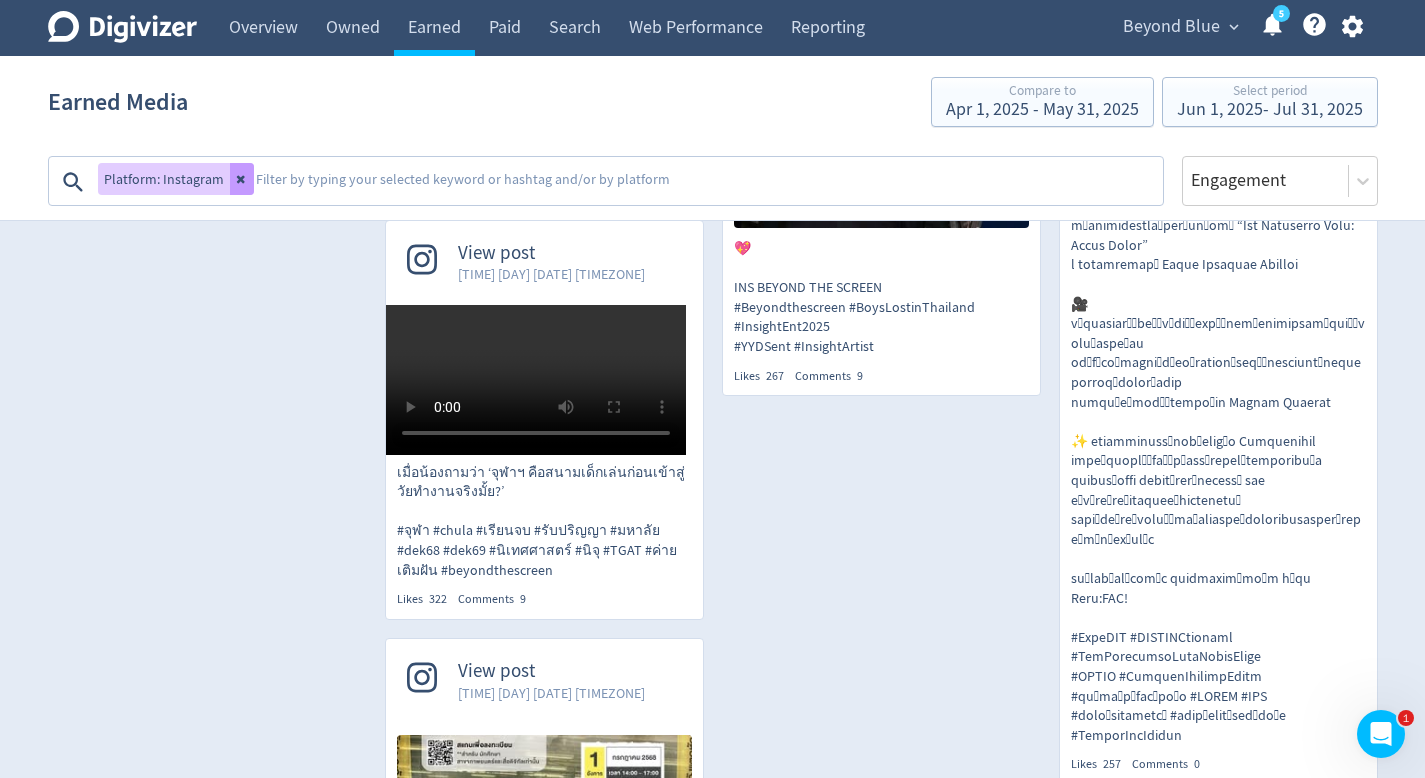 click 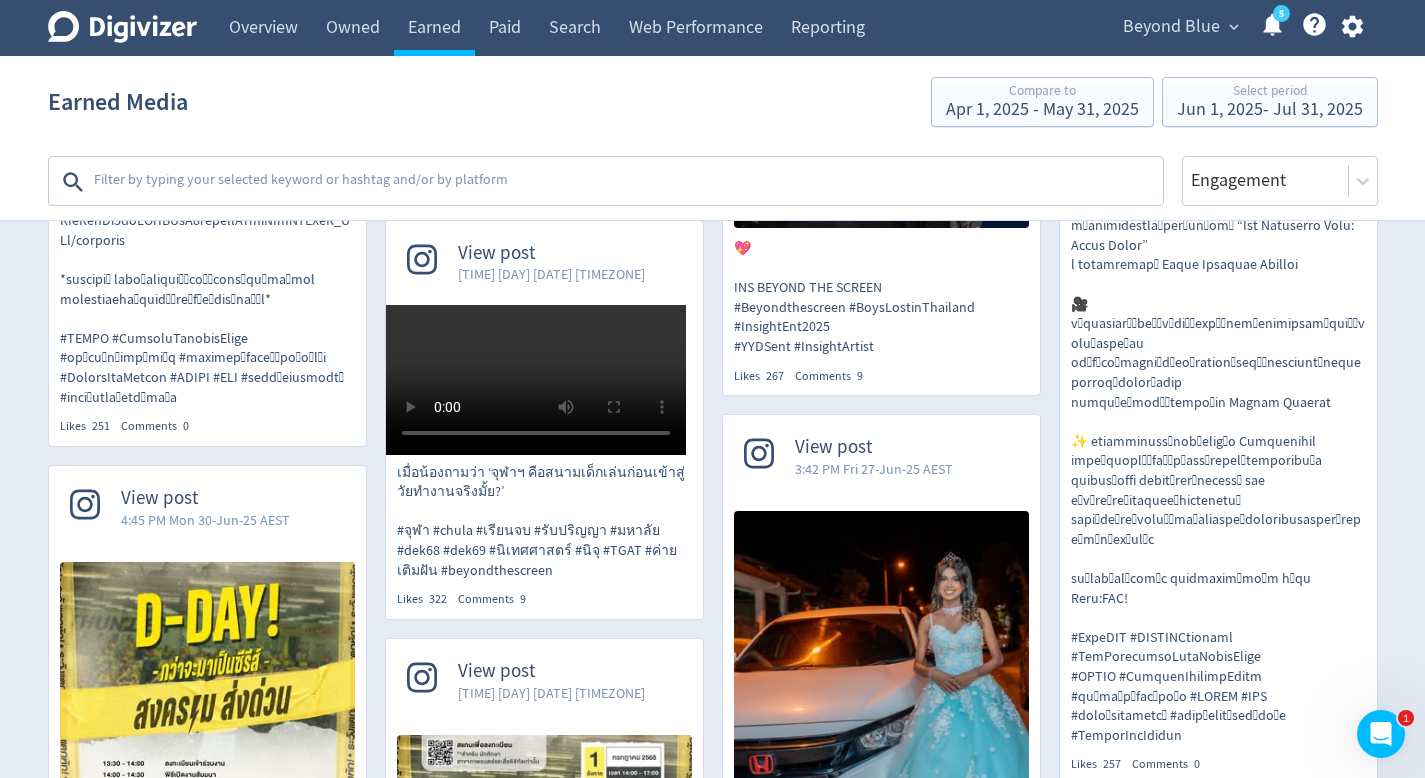click at bounding box center (626, 182) 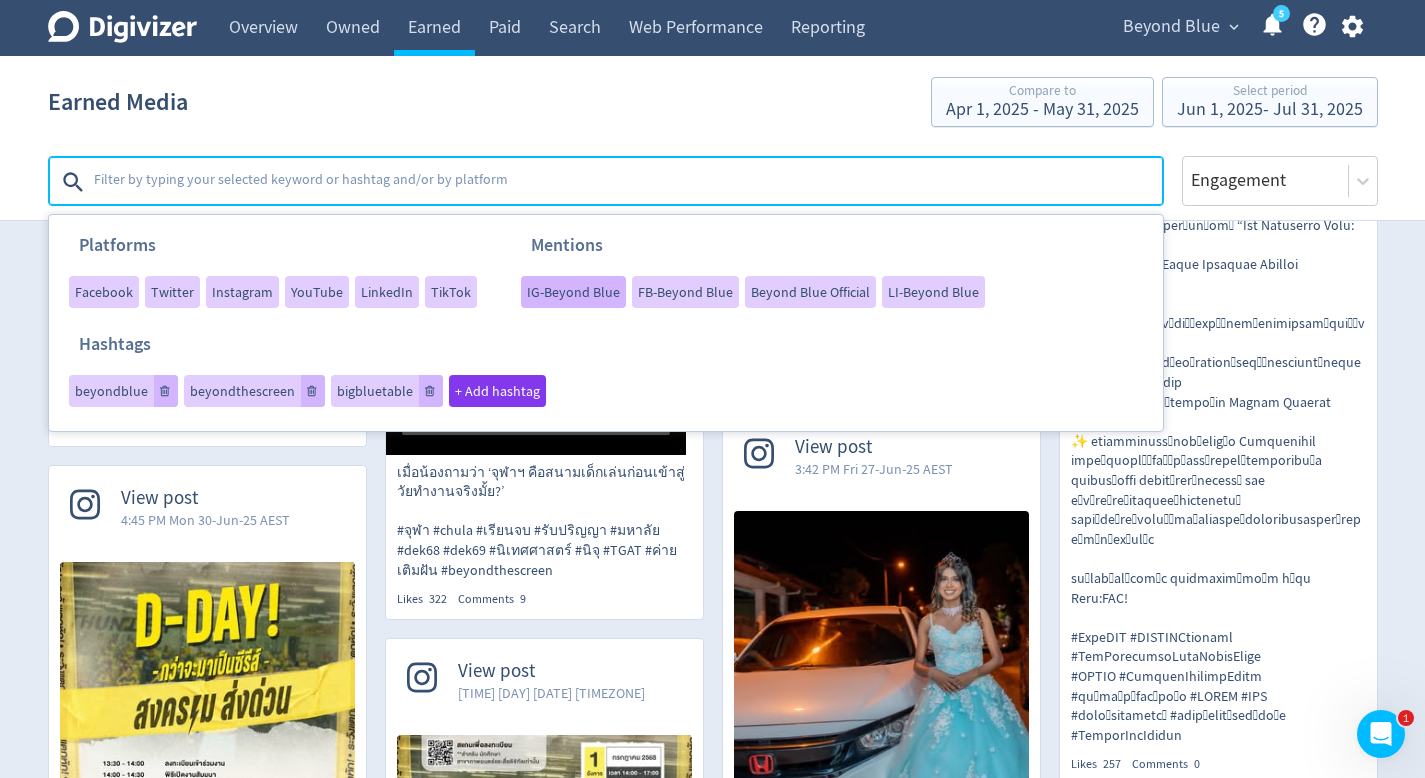 click on "IG-Beyond Blue" at bounding box center [573, 292] 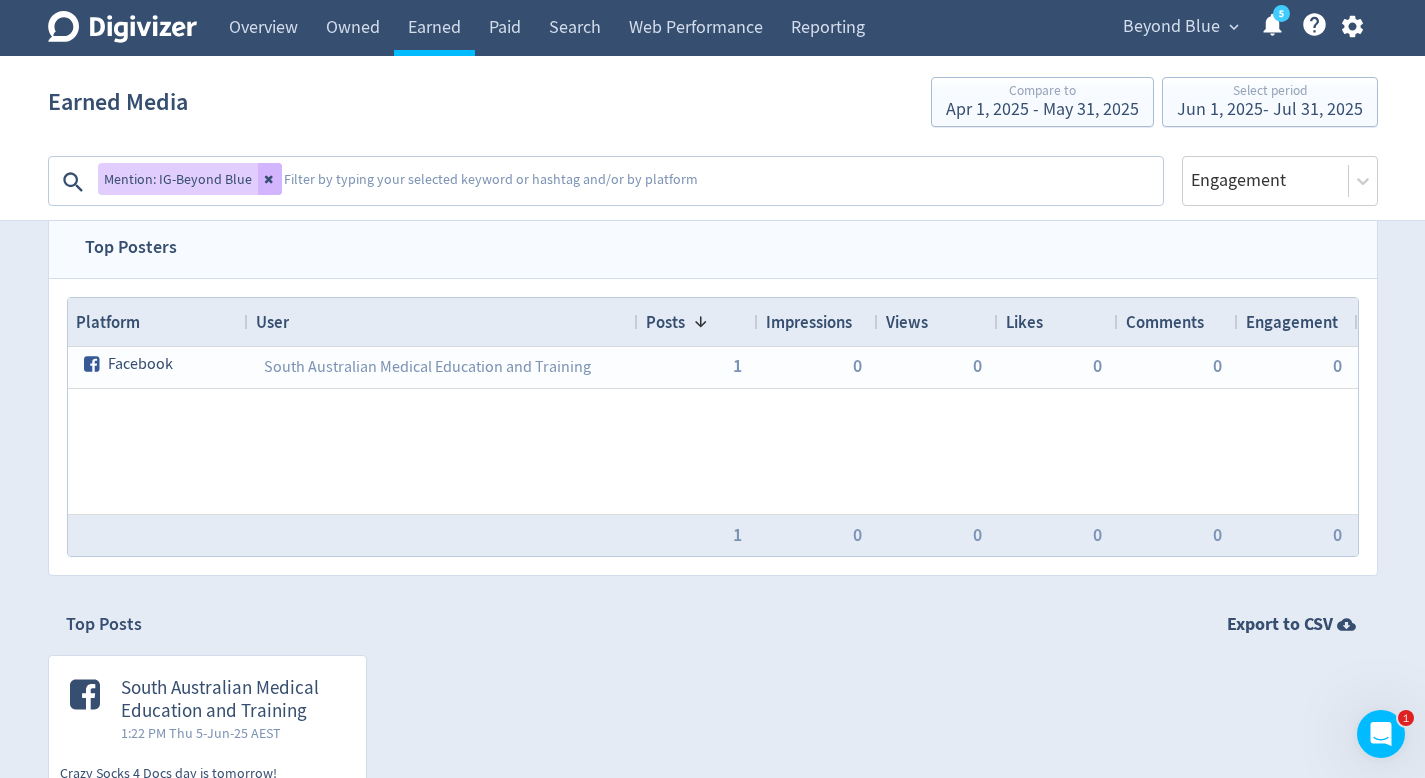 scroll, scrollTop: 24, scrollLeft: 0, axis: vertical 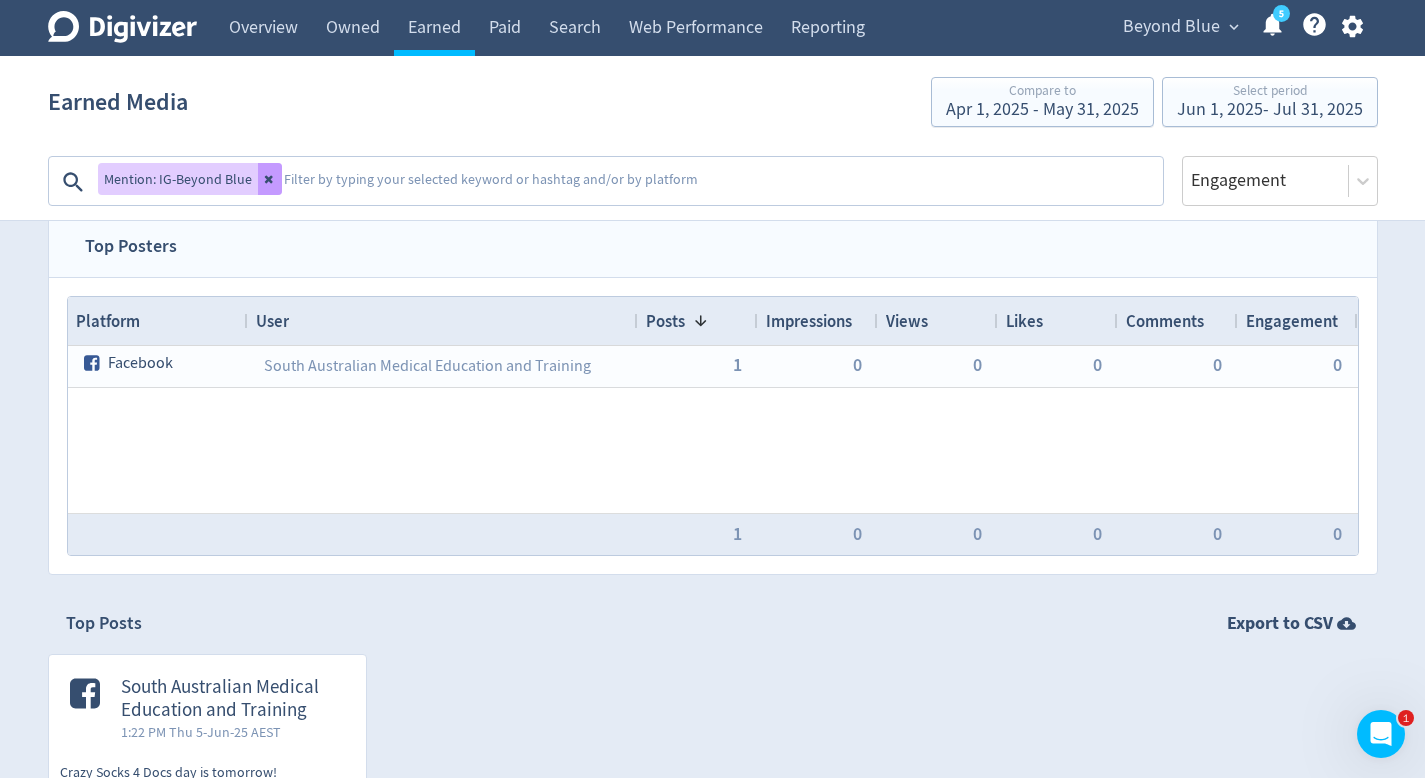 click at bounding box center [270, 179] 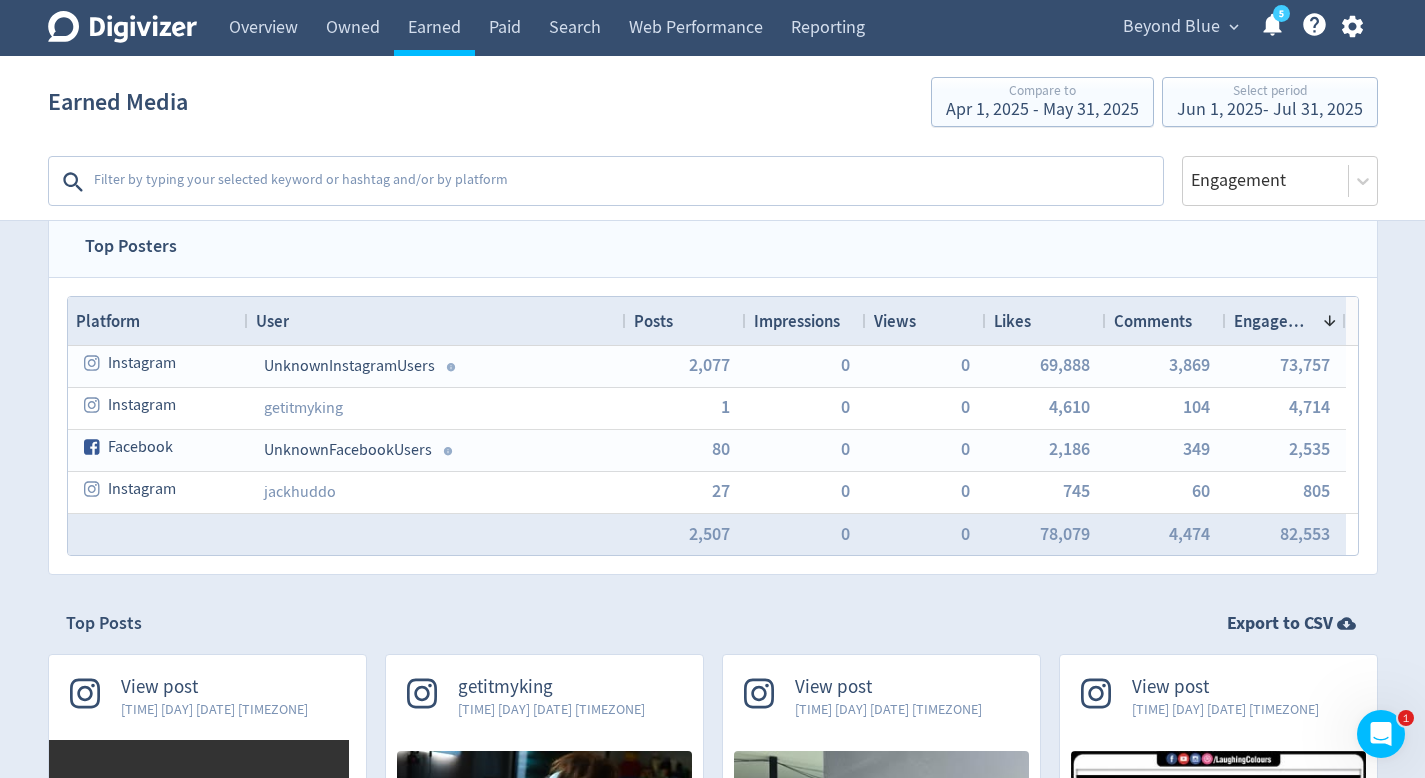 click at bounding box center (626, 182) 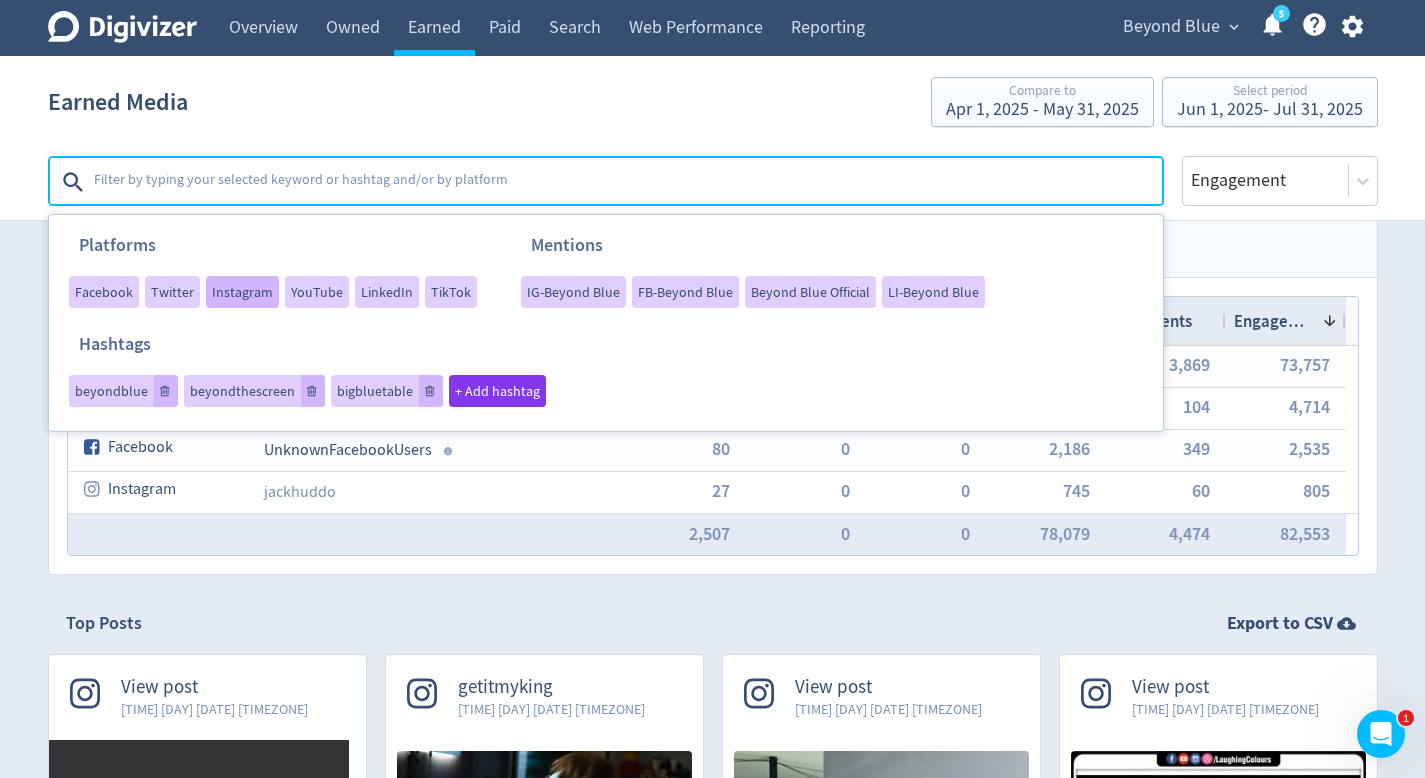 click on "Instagram" at bounding box center (242, 292) 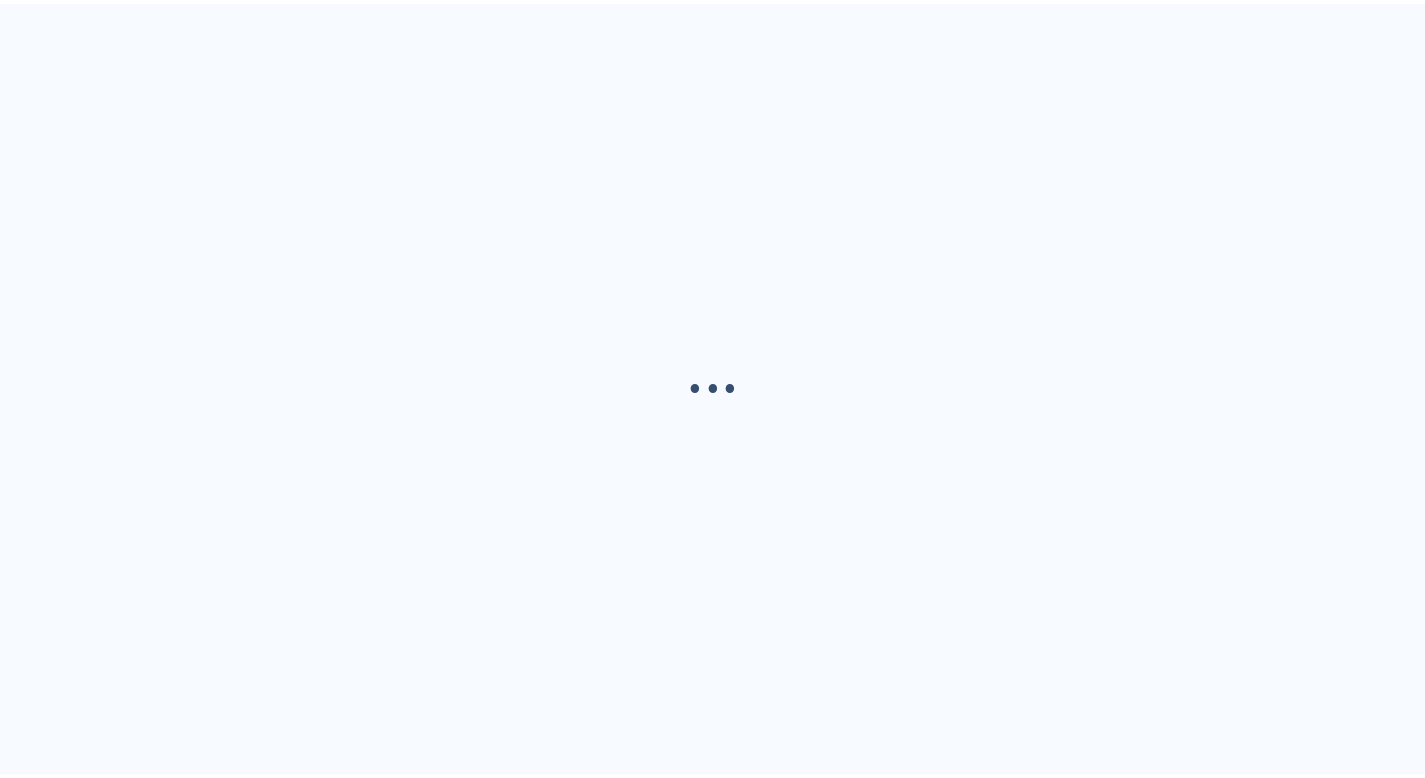 scroll, scrollTop: 0, scrollLeft: 0, axis: both 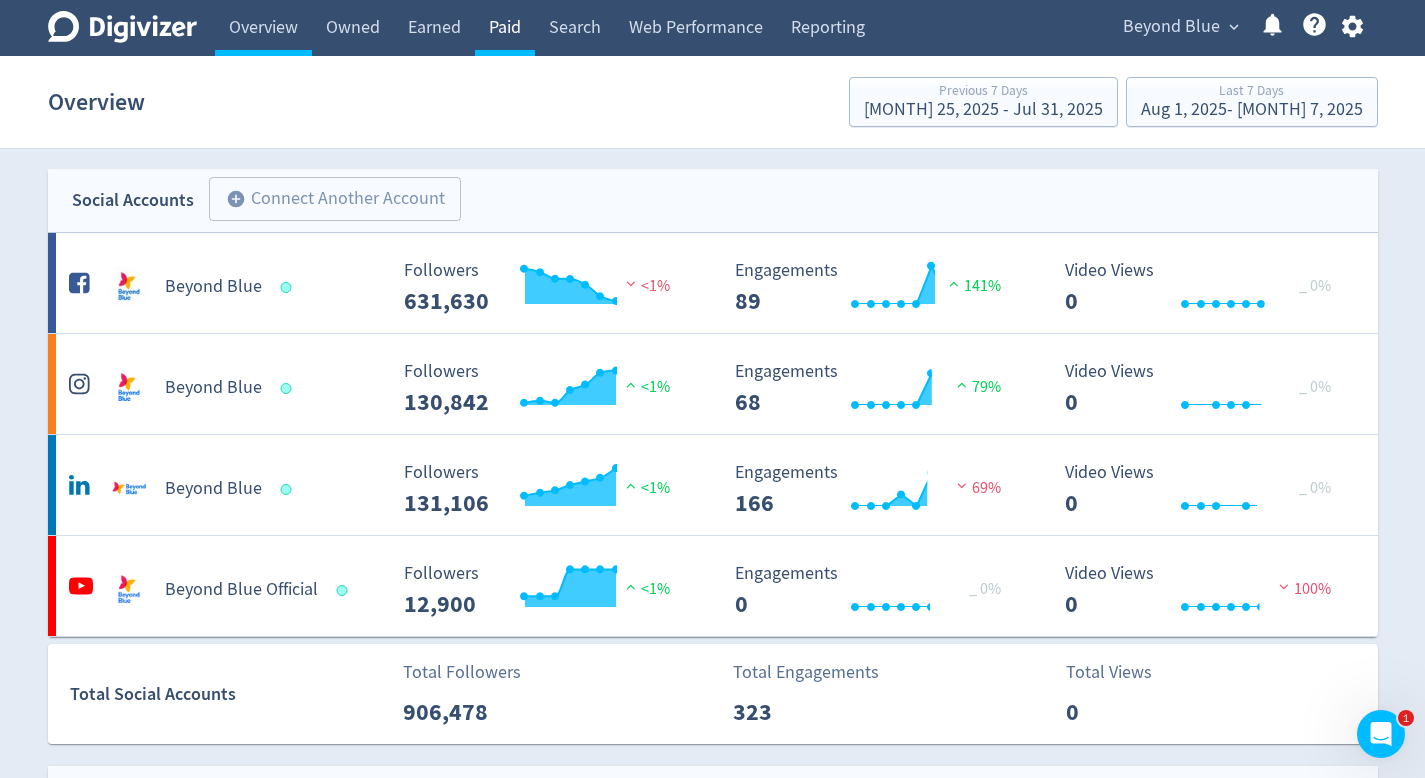 click on "Paid" at bounding box center (505, 28) 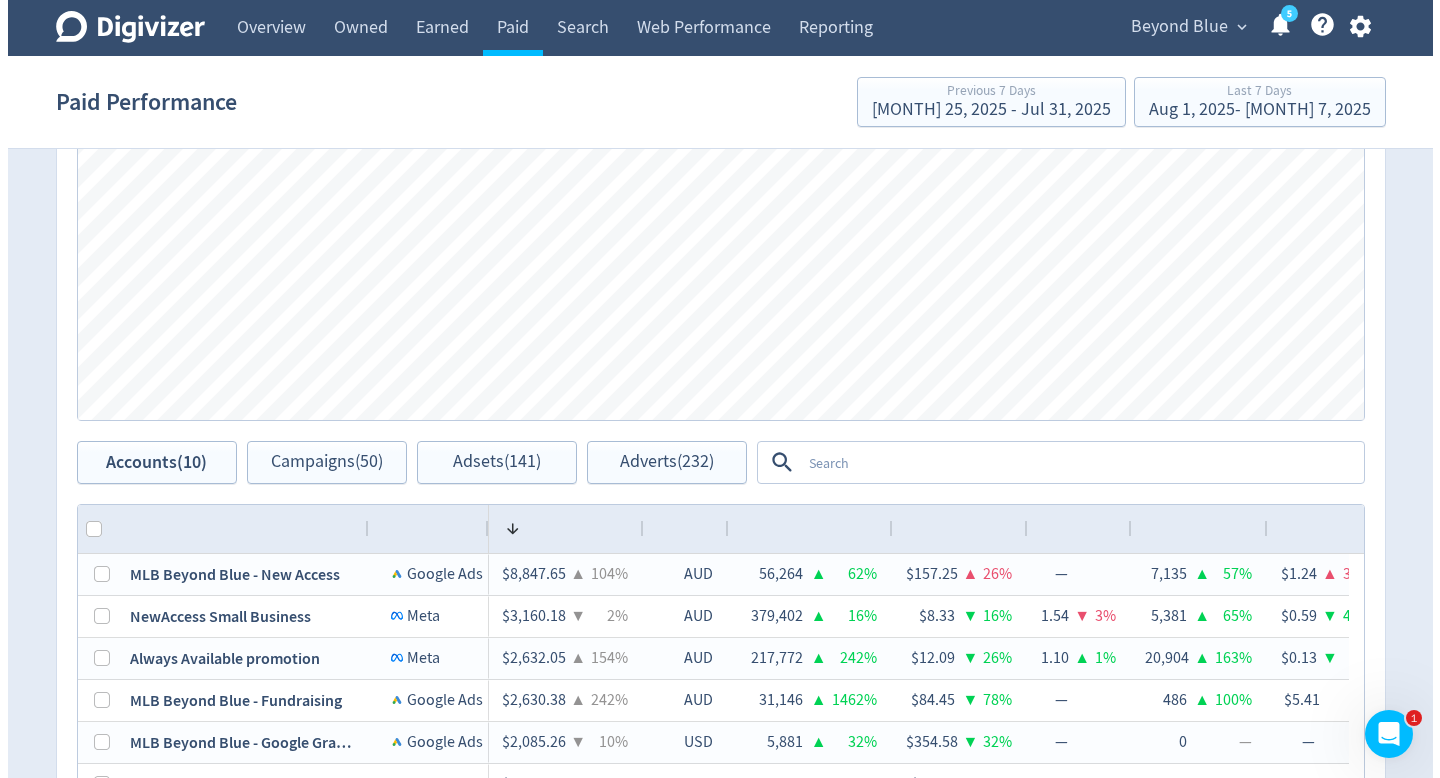 scroll, scrollTop: 1056, scrollLeft: 0, axis: vertical 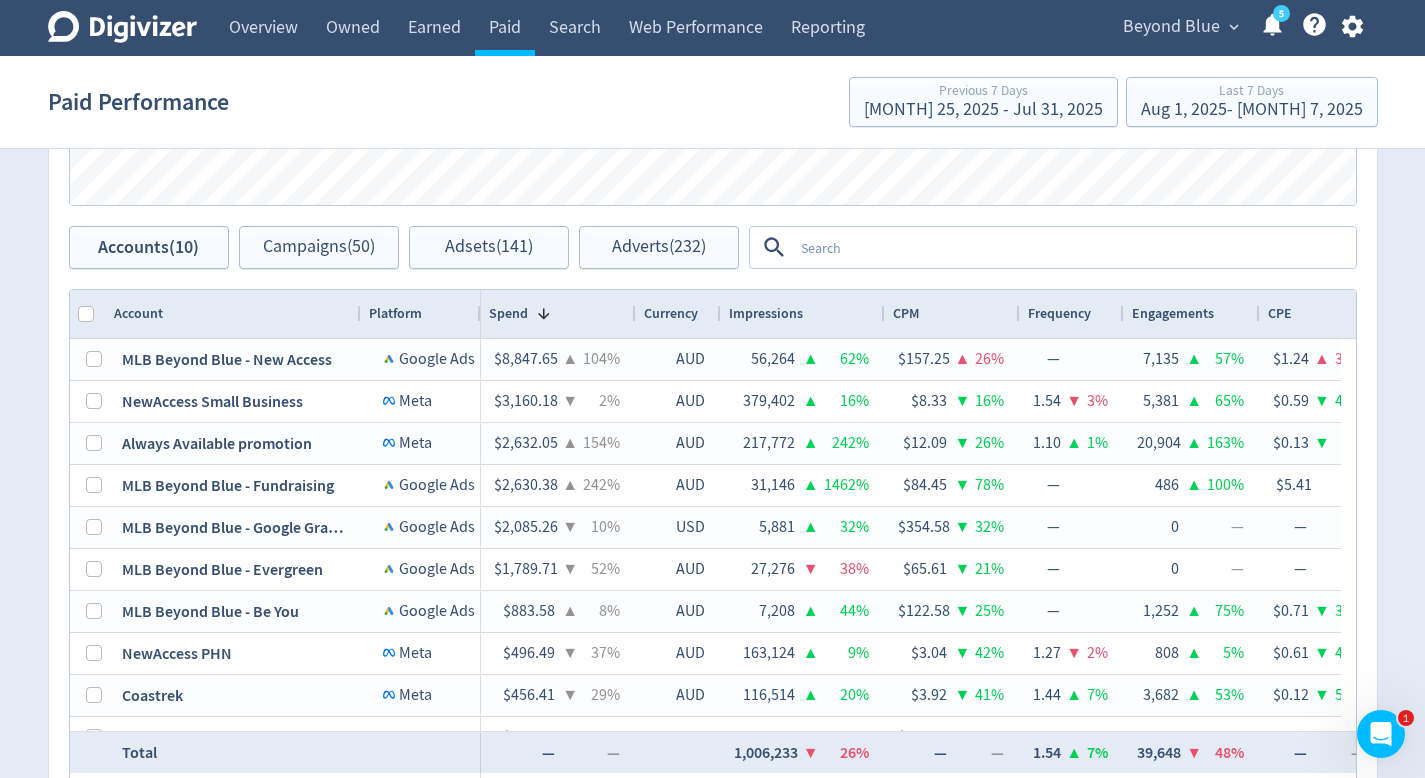 click 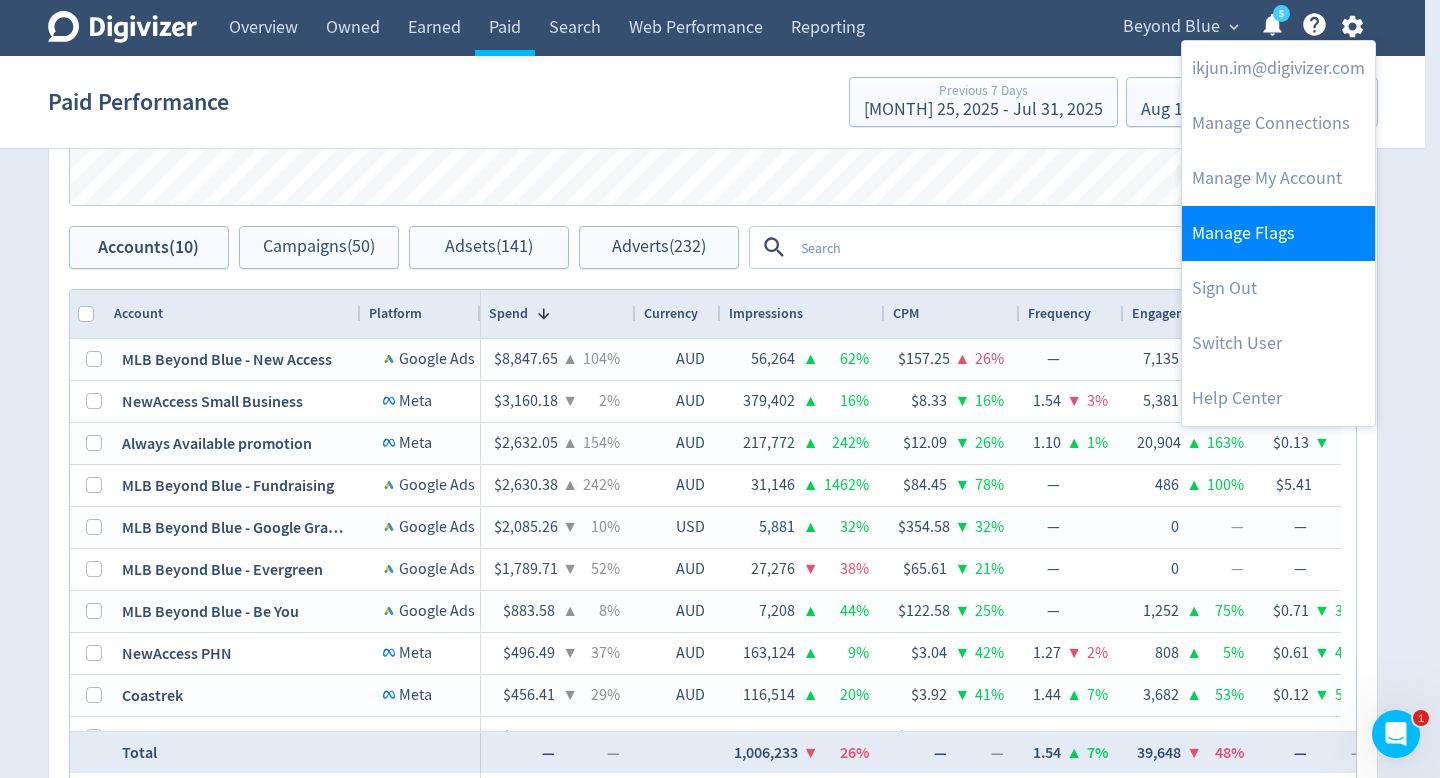 click on "Manage Flags" at bounding box center (1278, 233) 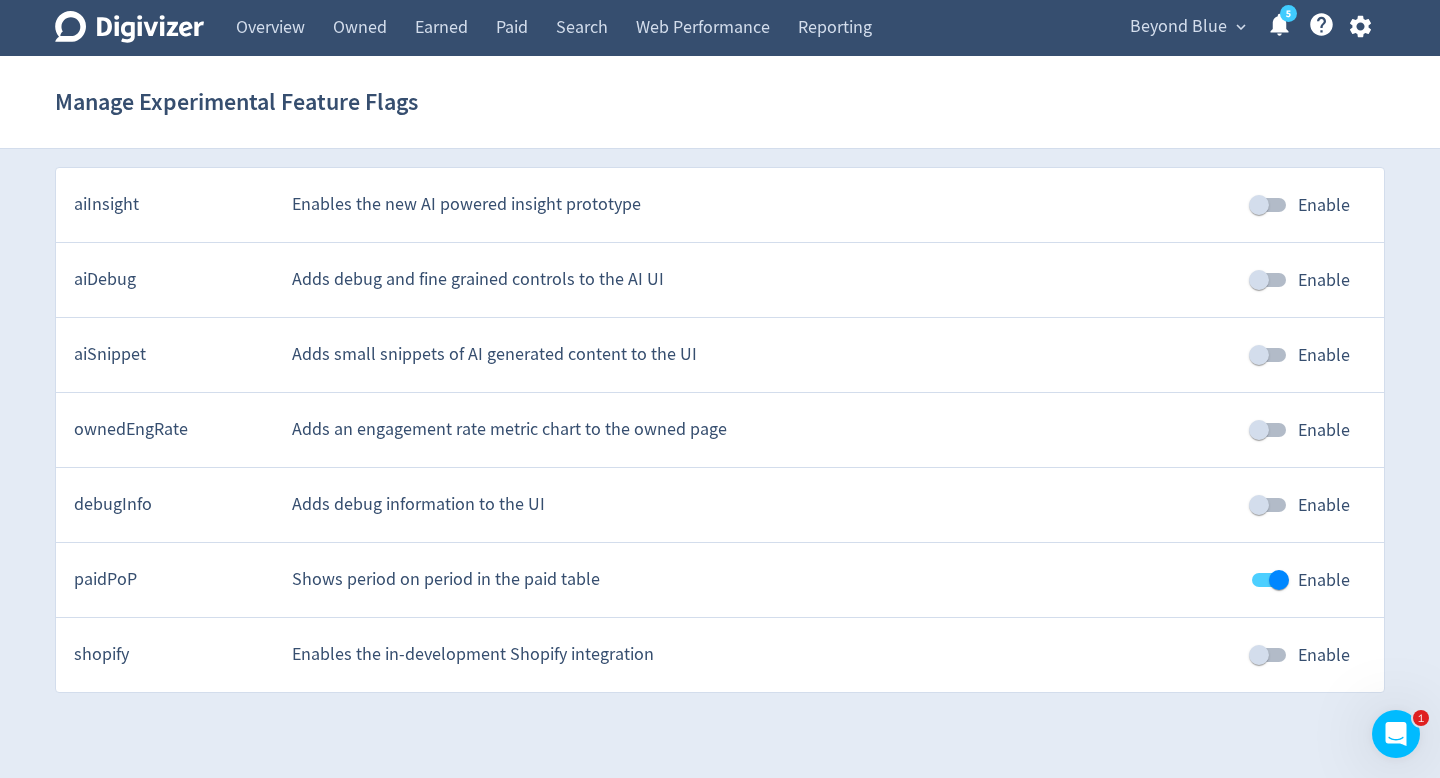 scroll, scrollTop: 0, scrollLeft: 0, axis: both 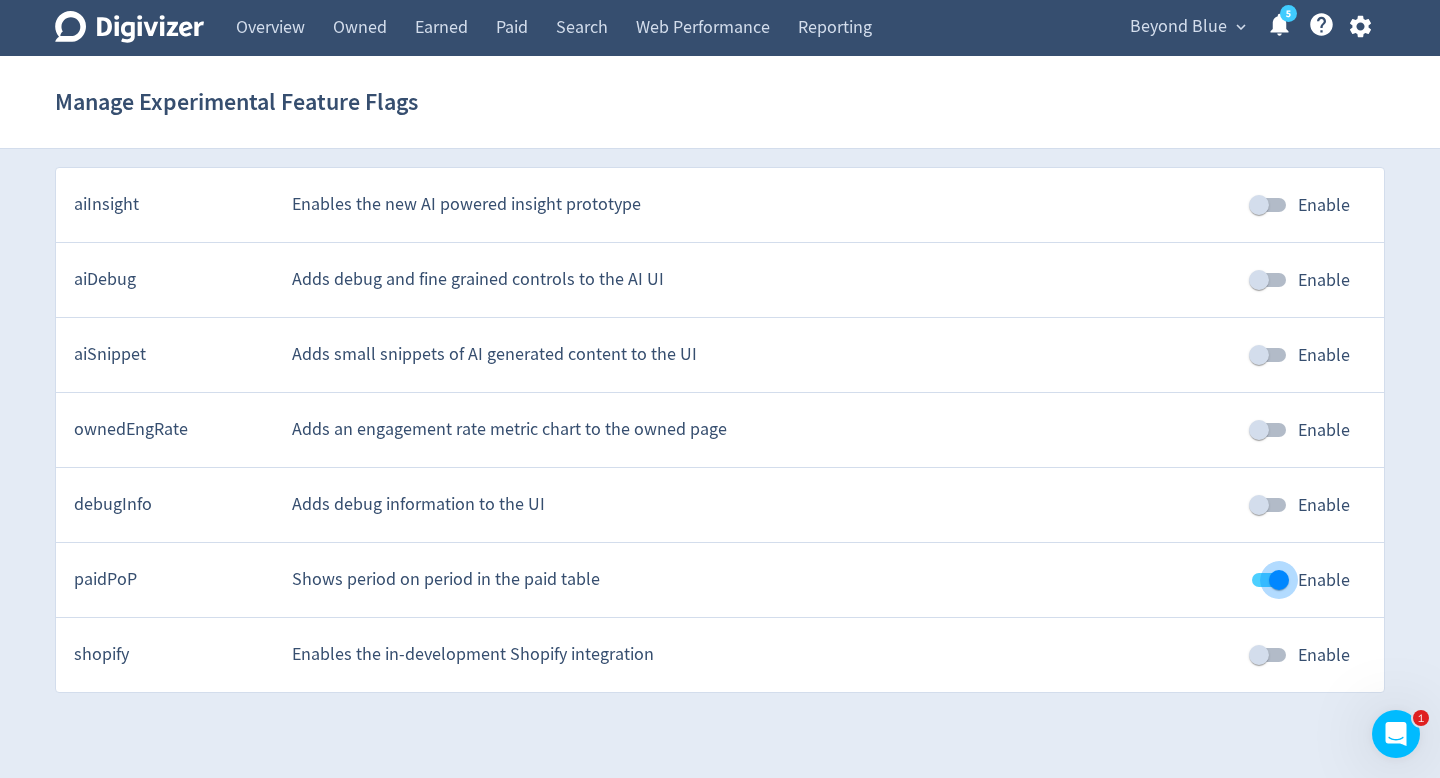 click on "Enable" at bounding box center (1279, 580) 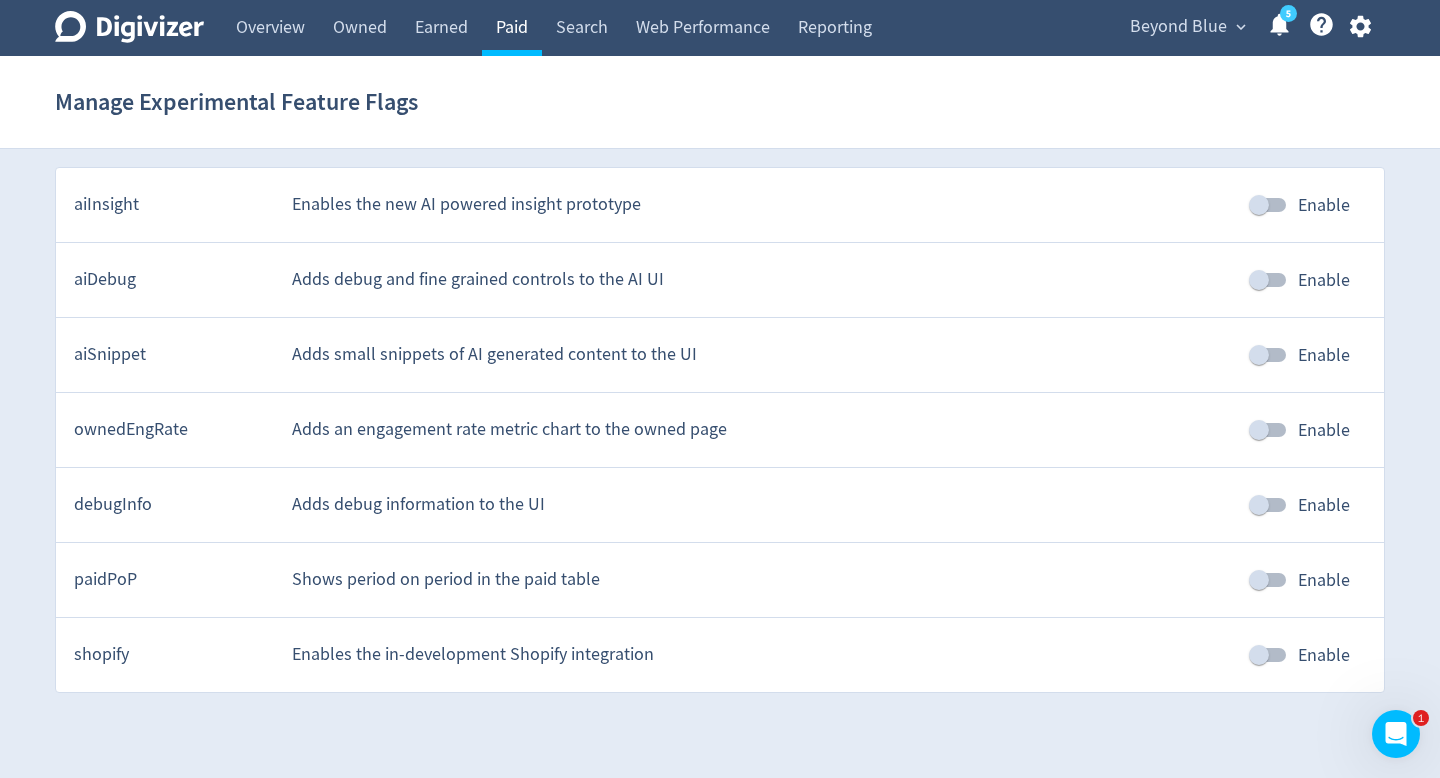 click on "Paid" at bounding box center (512, 28) 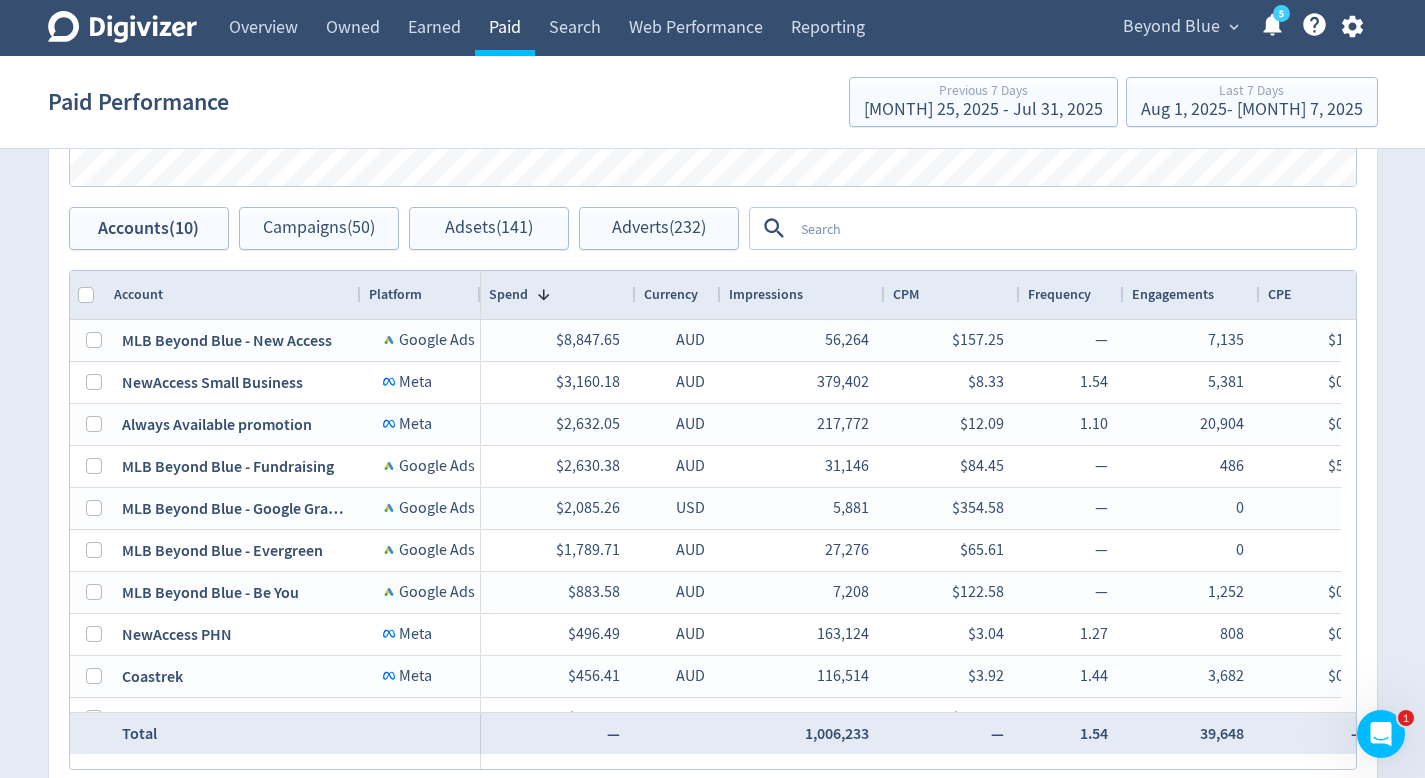 scroll, scrollTop: 1101, scrollLeft: 0, axis: vertical 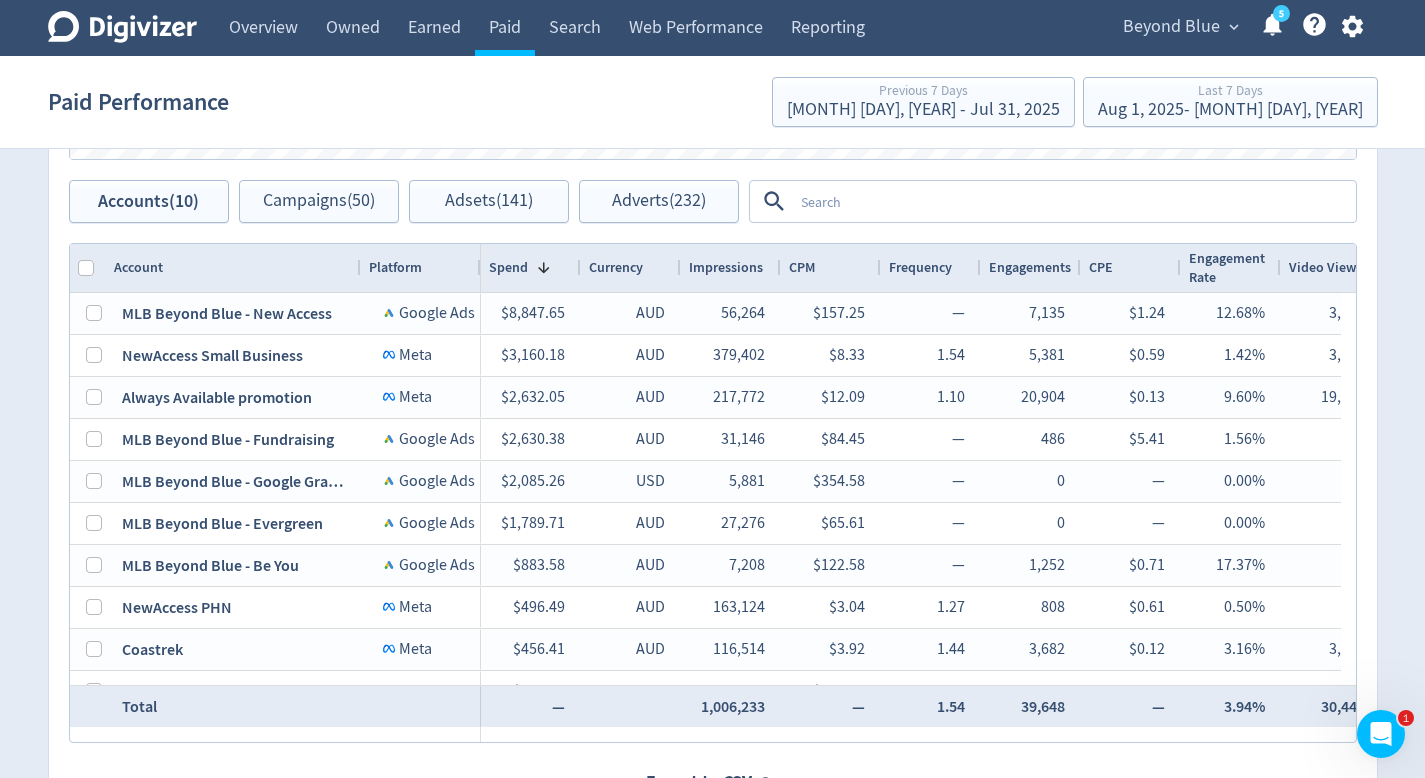 click on "Beyond Blue expand_more" at bounding box center [1180, 27] 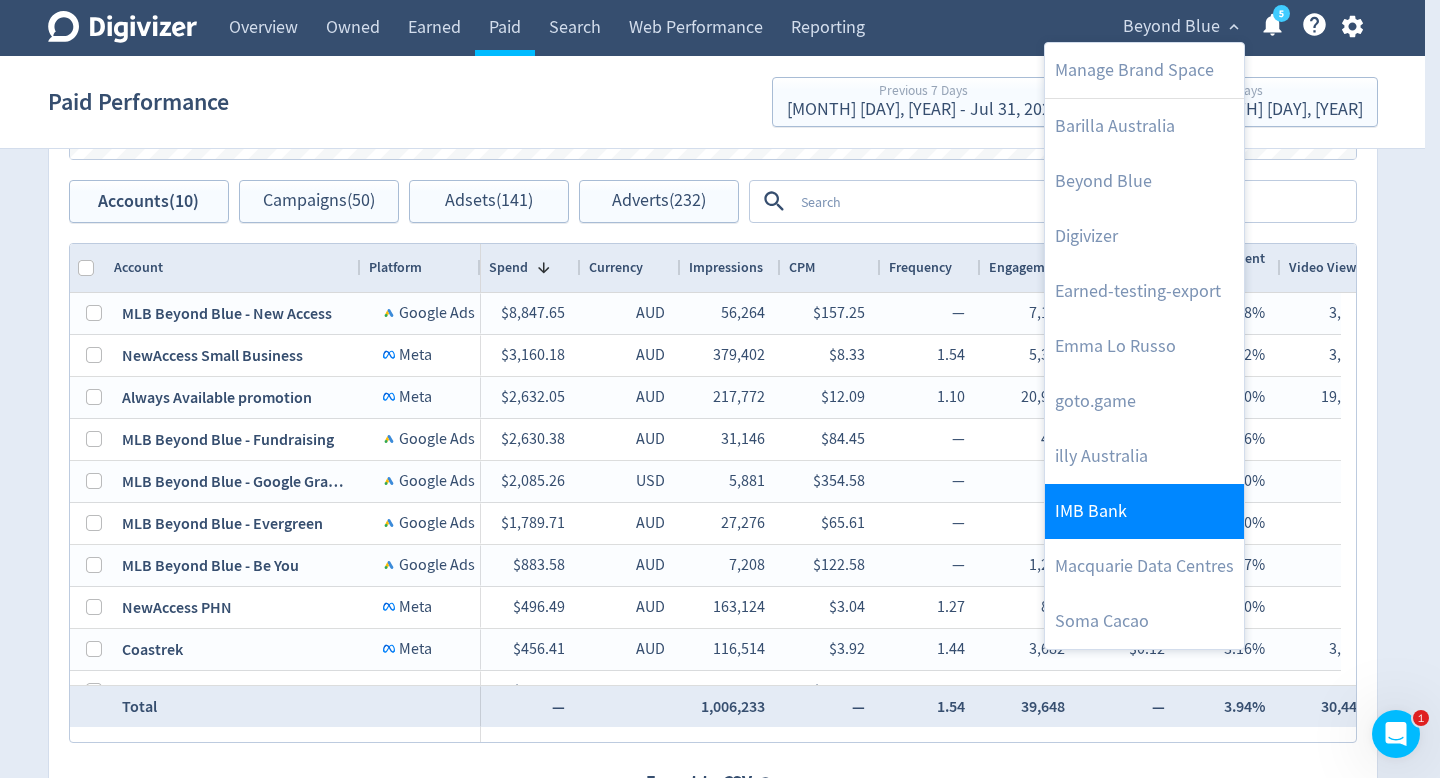 click on "IMB Bank" at bounding box center (1144, 511) 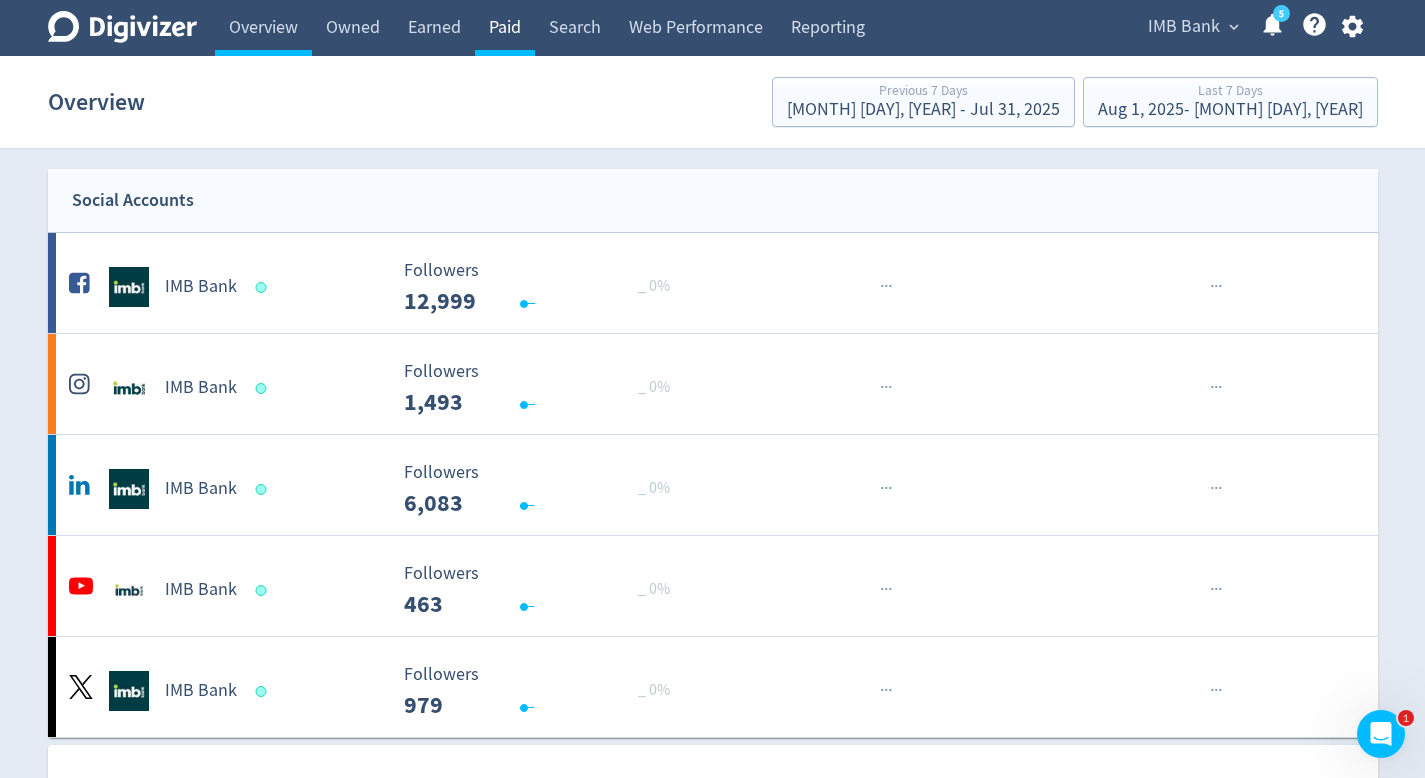 click on "Paid" at bounding box center [505, 28] 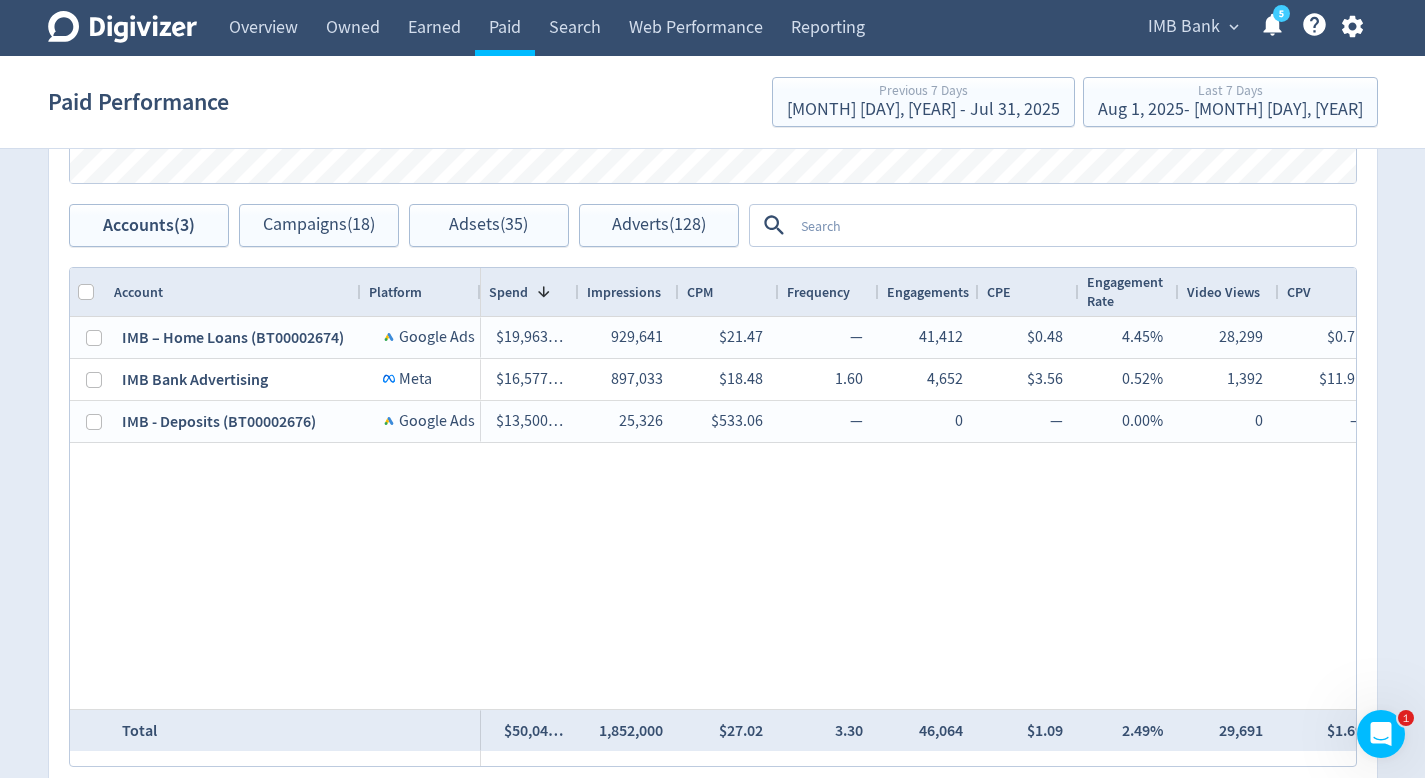click at bounding box center [578, 292] 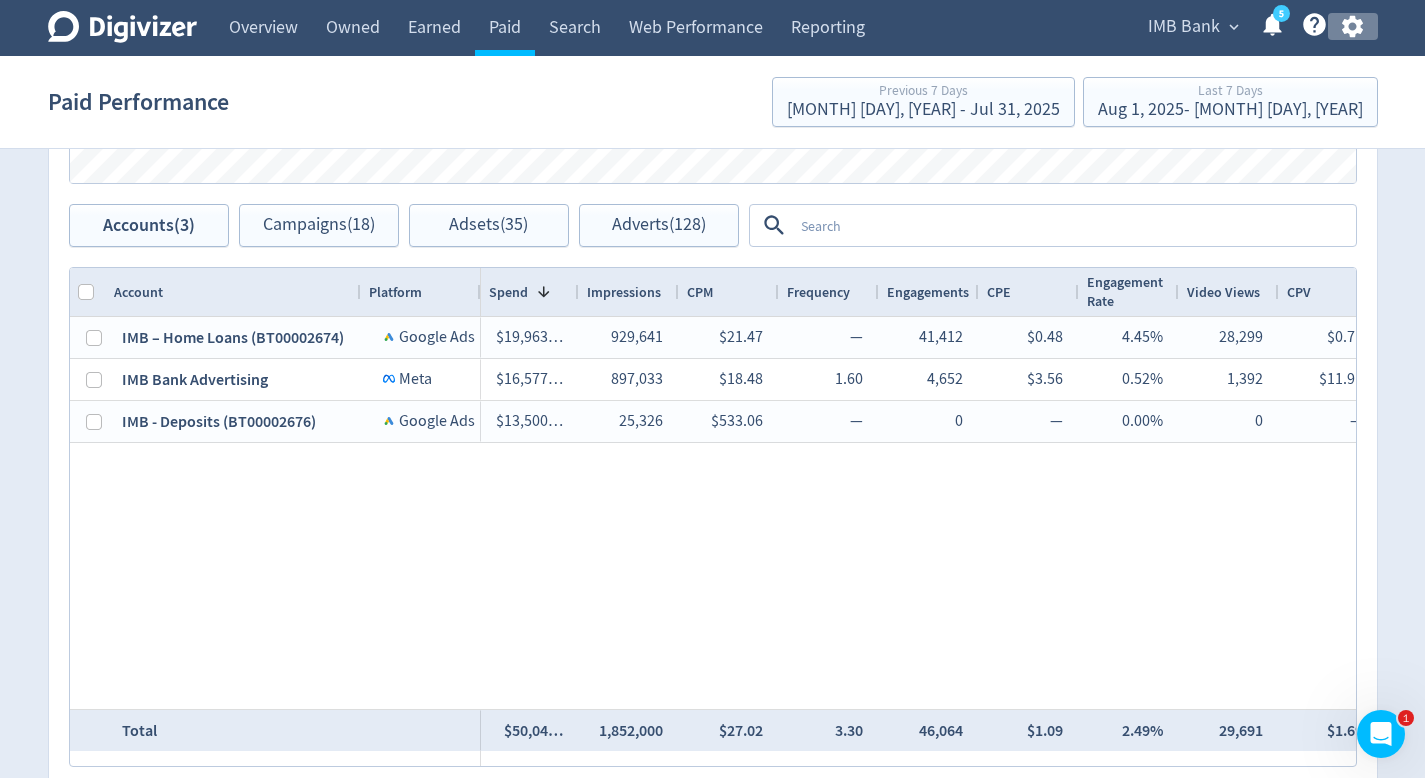 click 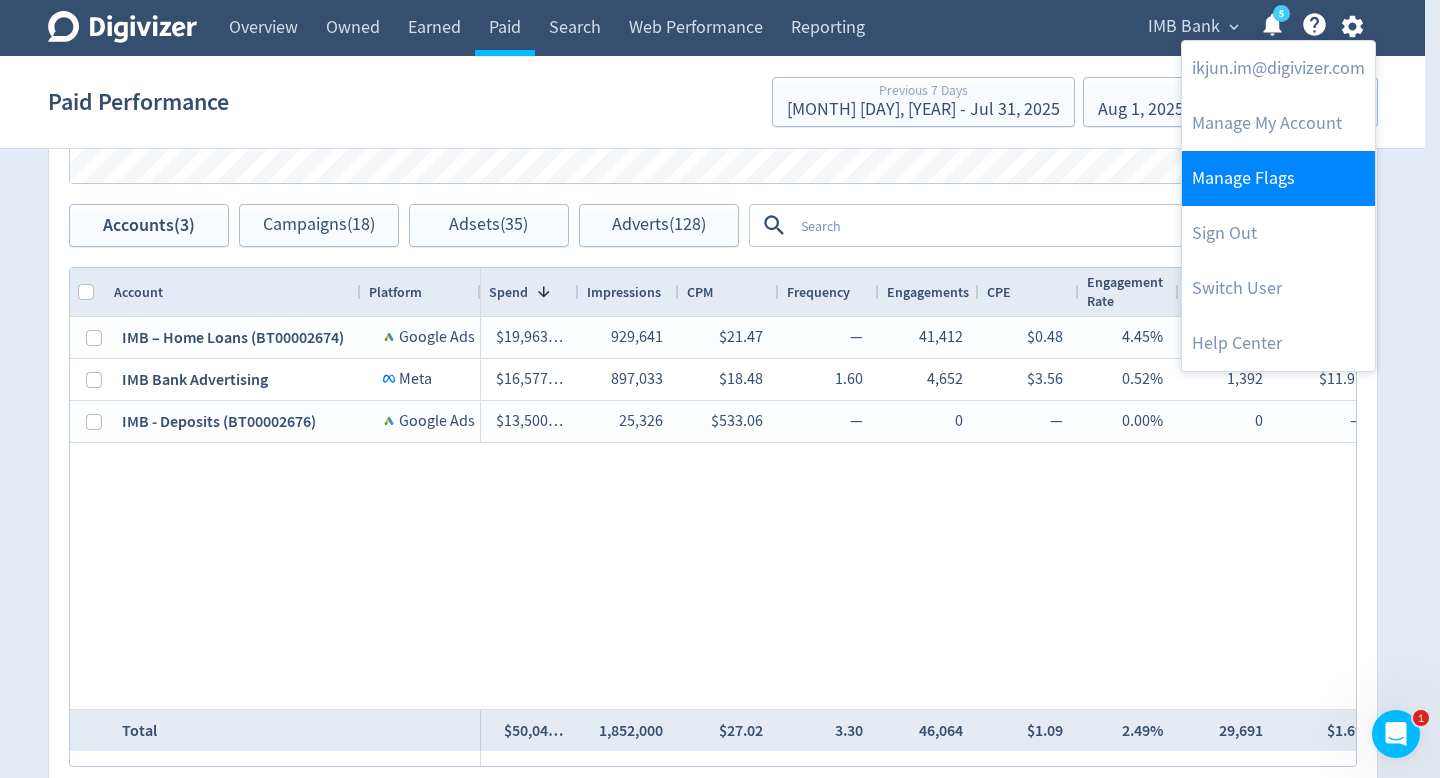 click on "Manage Flags" at bounding box center [1278, 178] 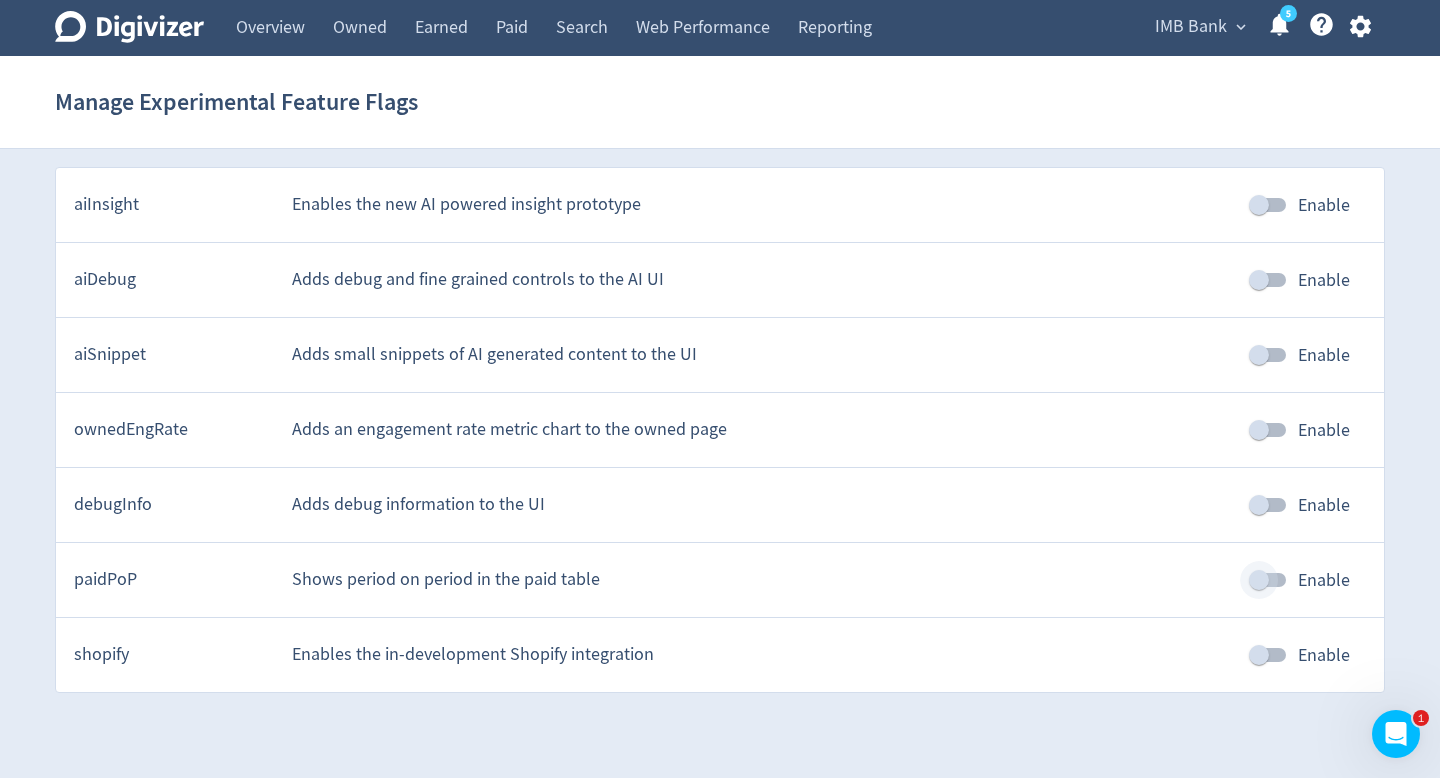 click on "Enable" at bounding box center (1259, 580) 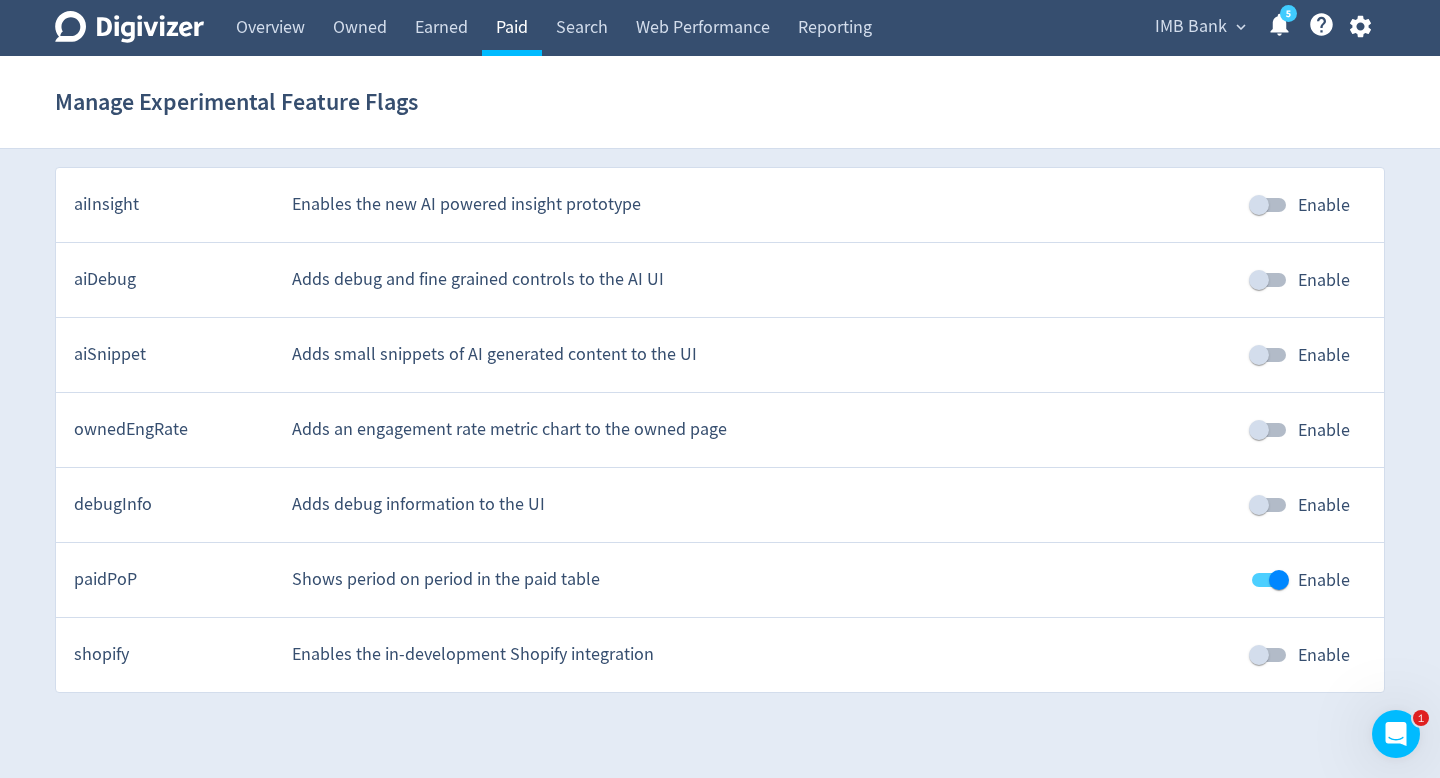 click on "Paid" at bounding box center [512, 28] 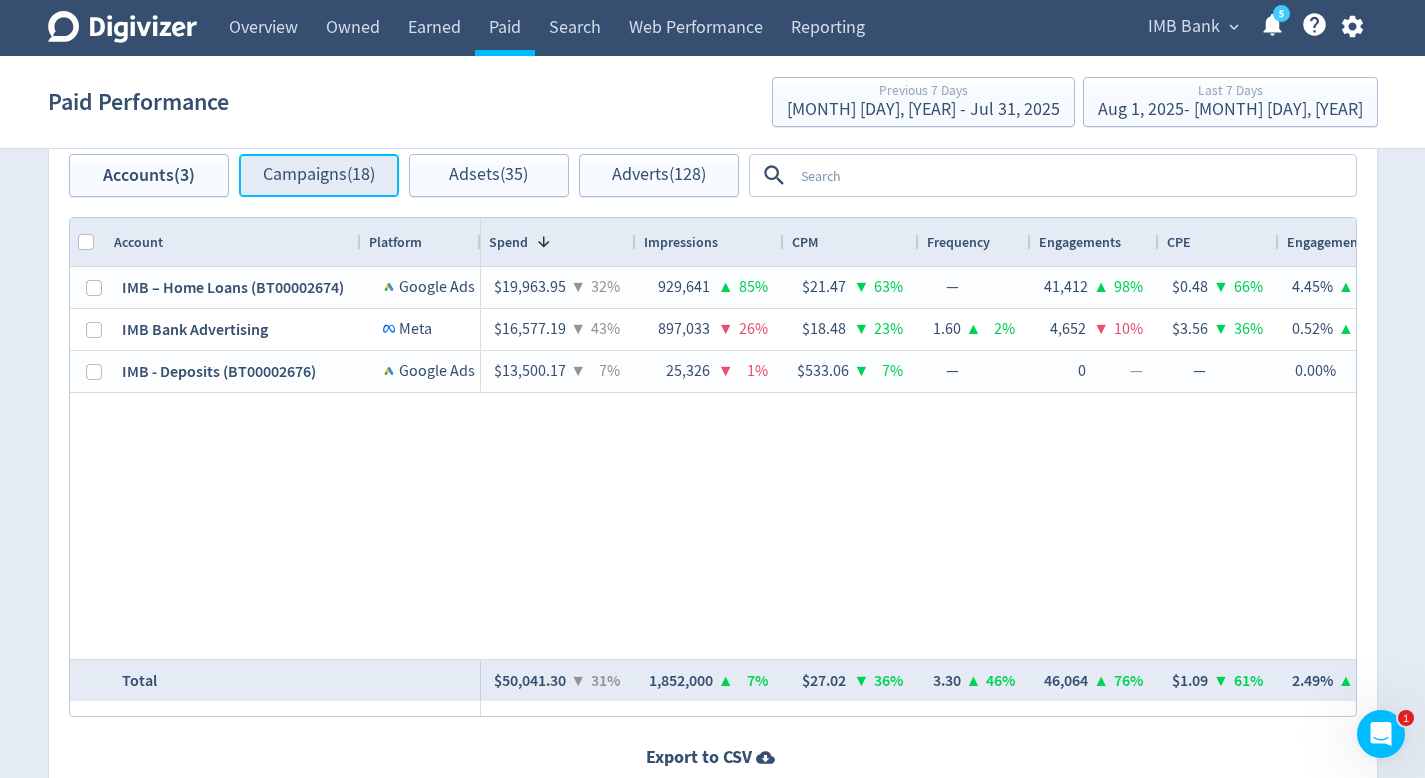 click on "Campaigns  (18)" at bounding box center (319, 175) 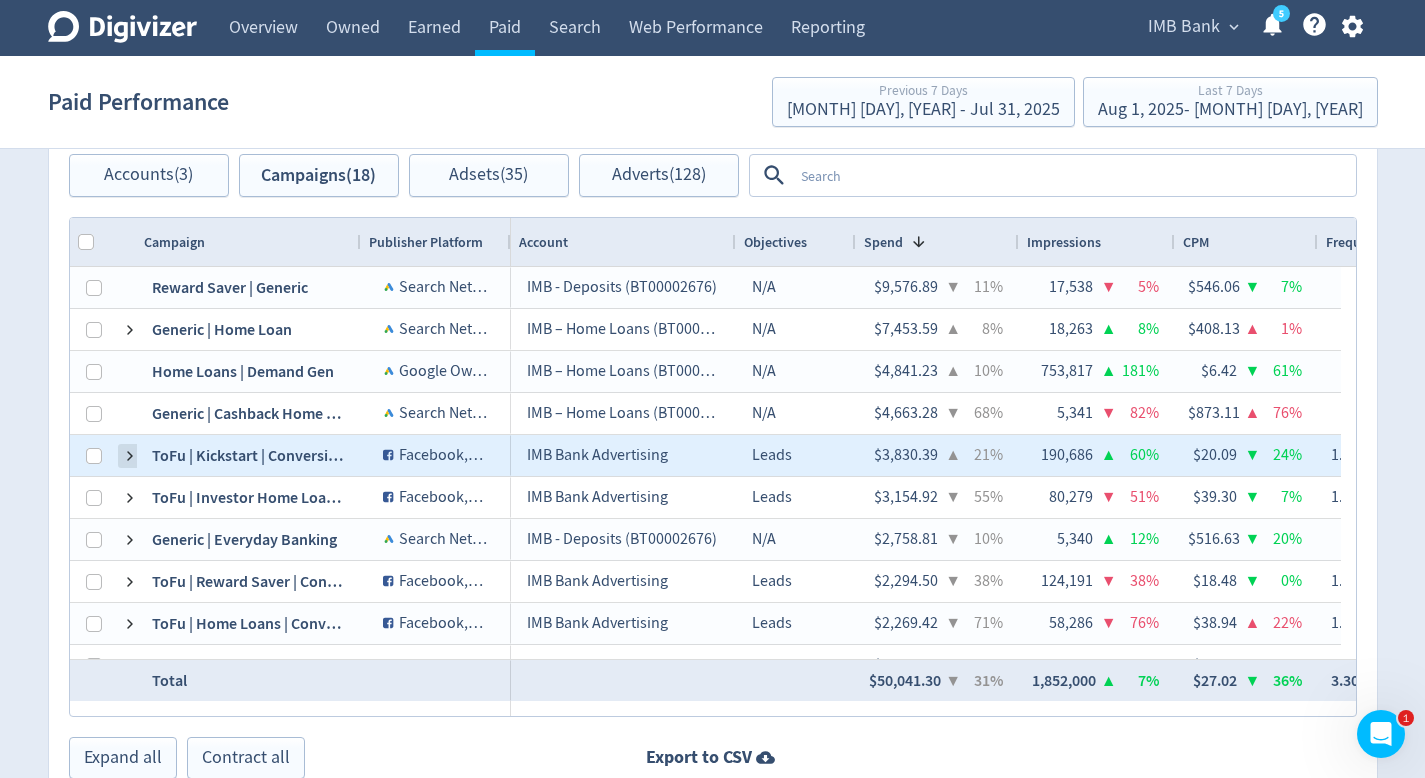 click at bounding box center [130, 456] 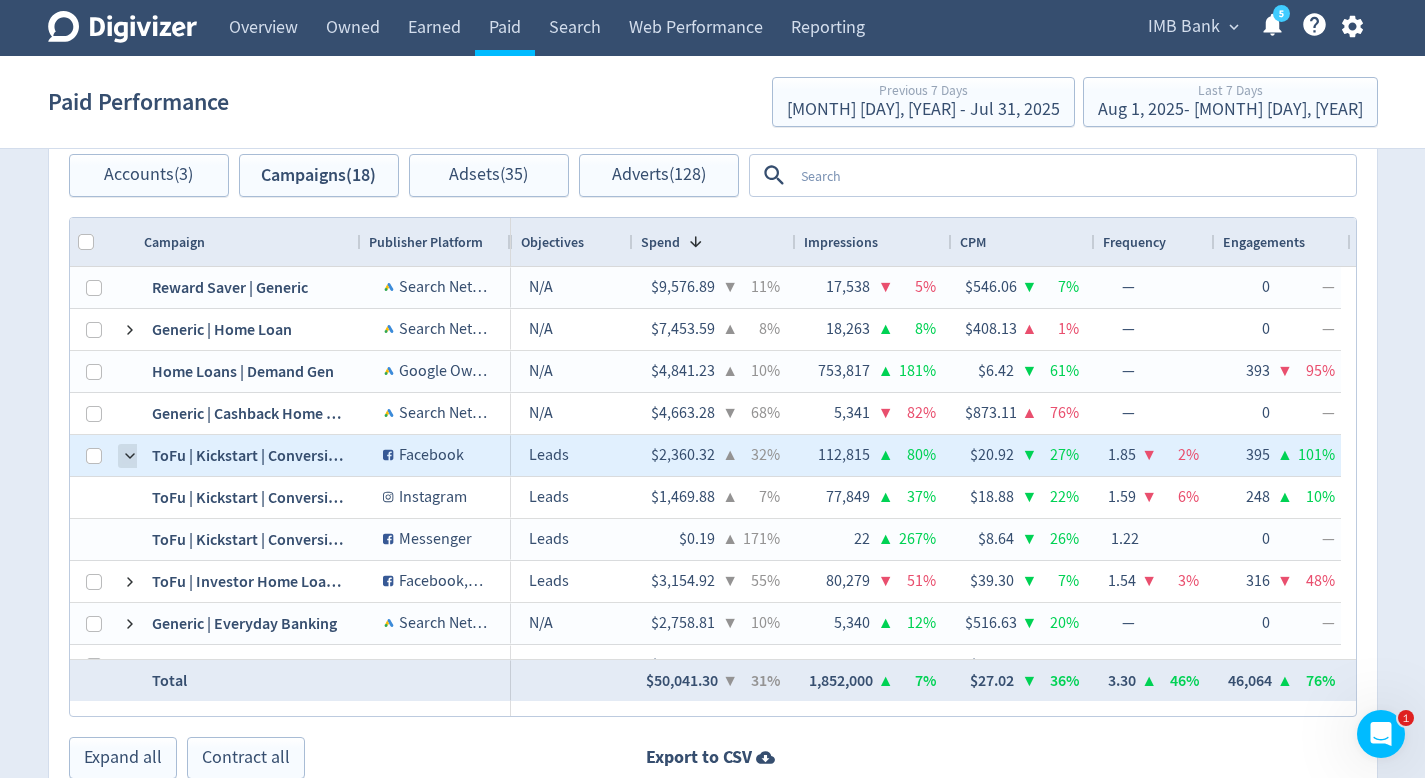 click at bounding box center [130, 456] 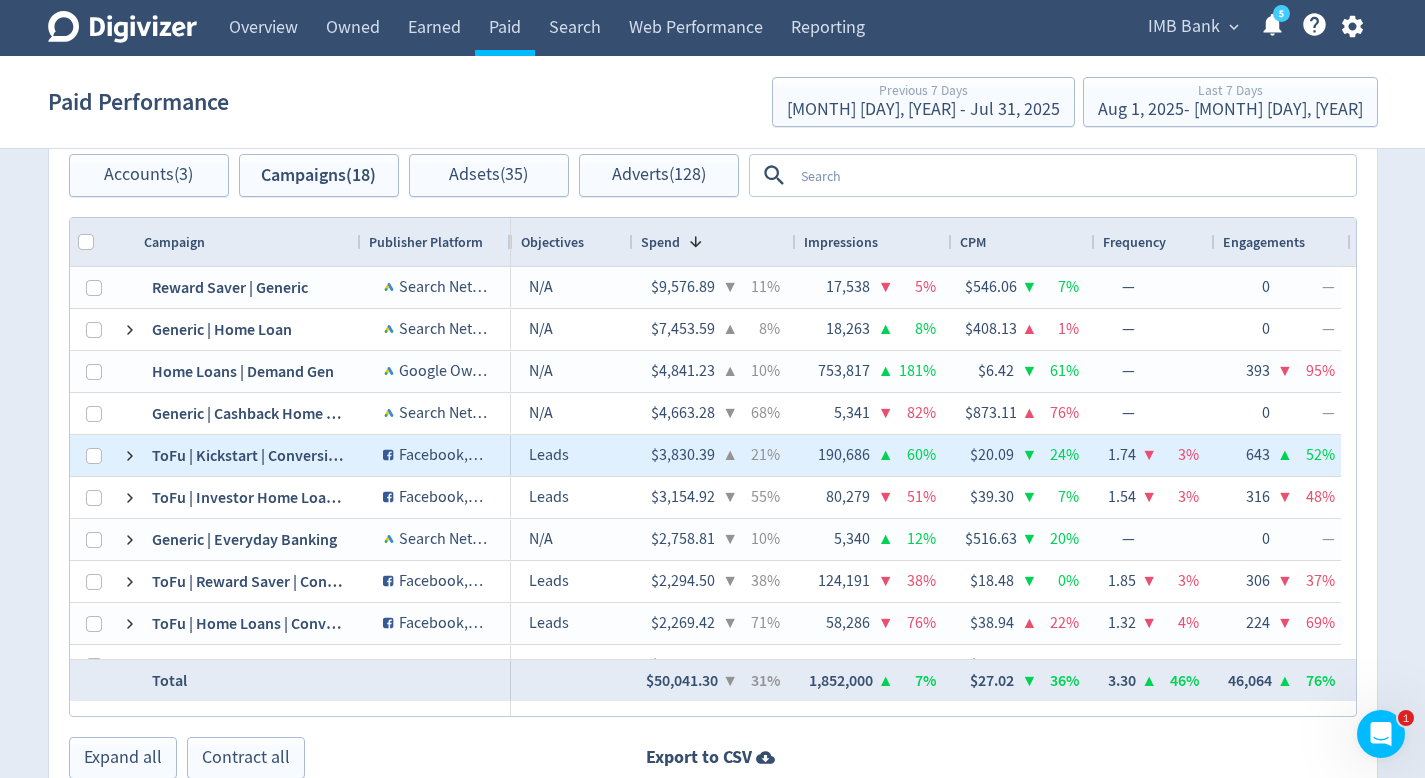 click at bounding box center (130, 456) 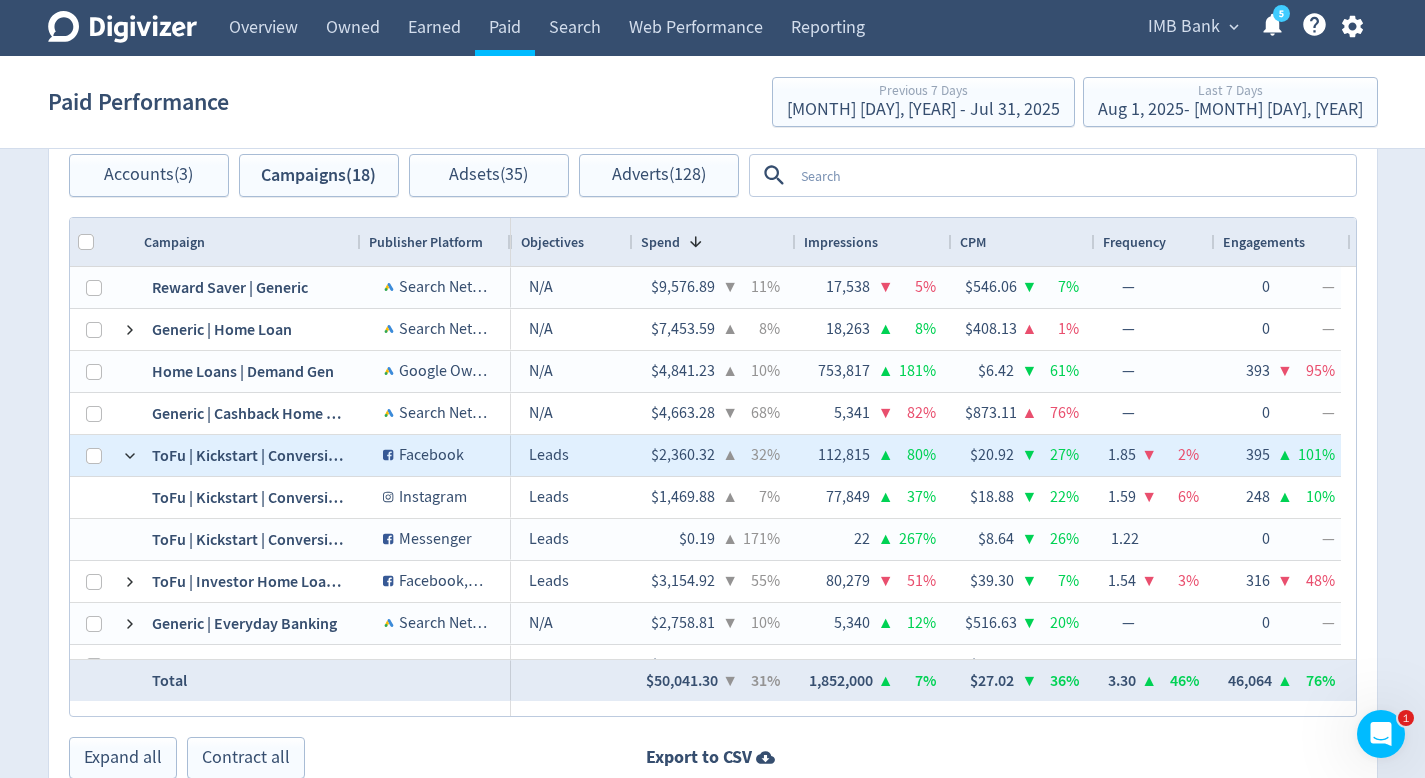 click at bounding box center [130, 456] 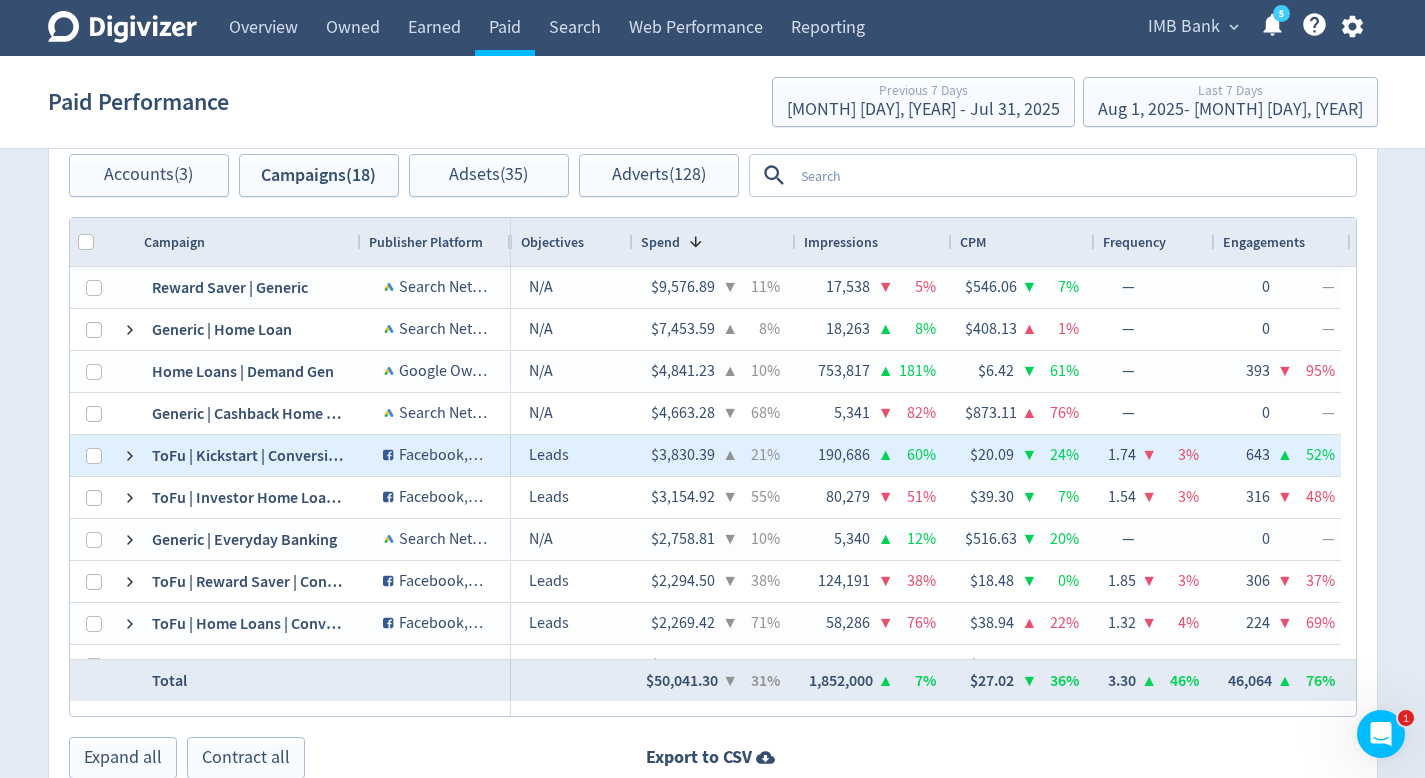 click at bounding box center (130, 456) 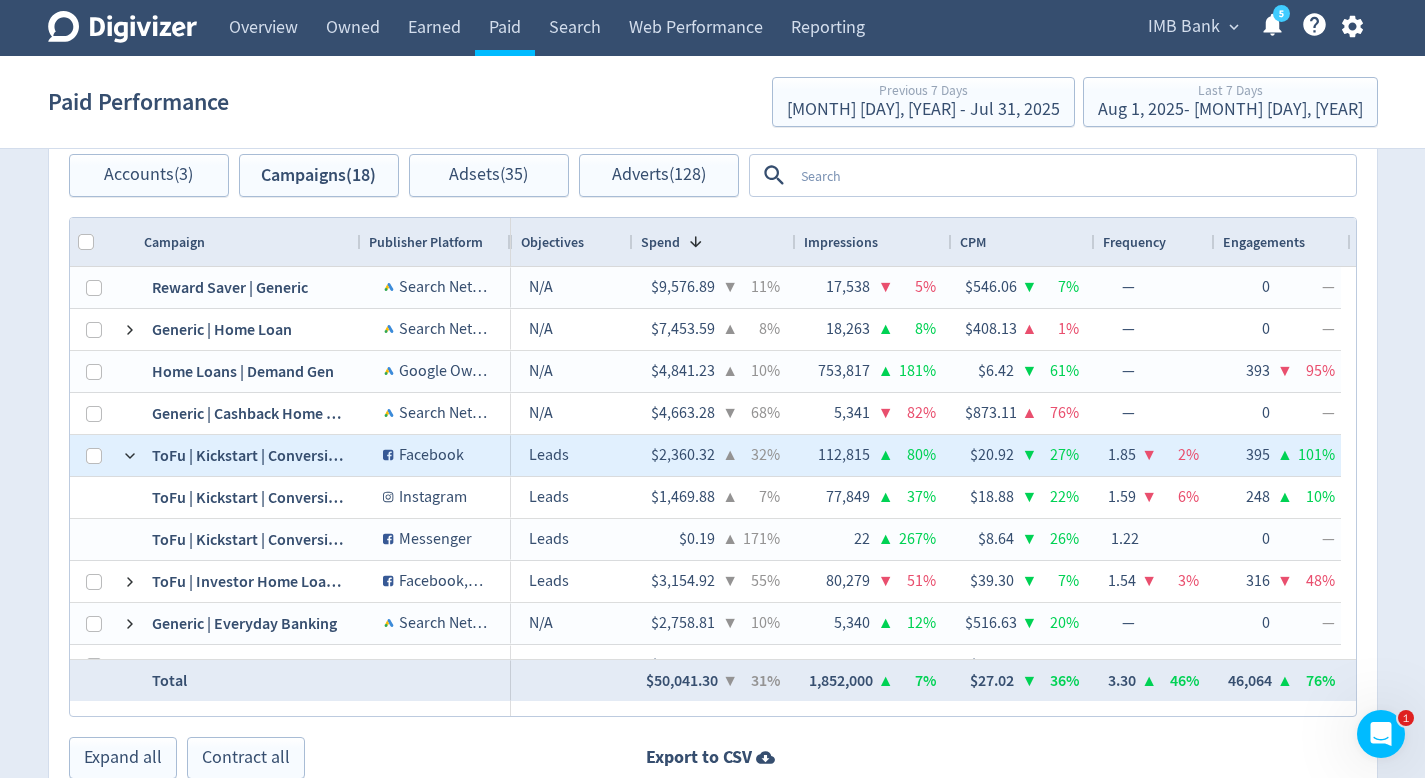 click at bounding box center [130, 456] 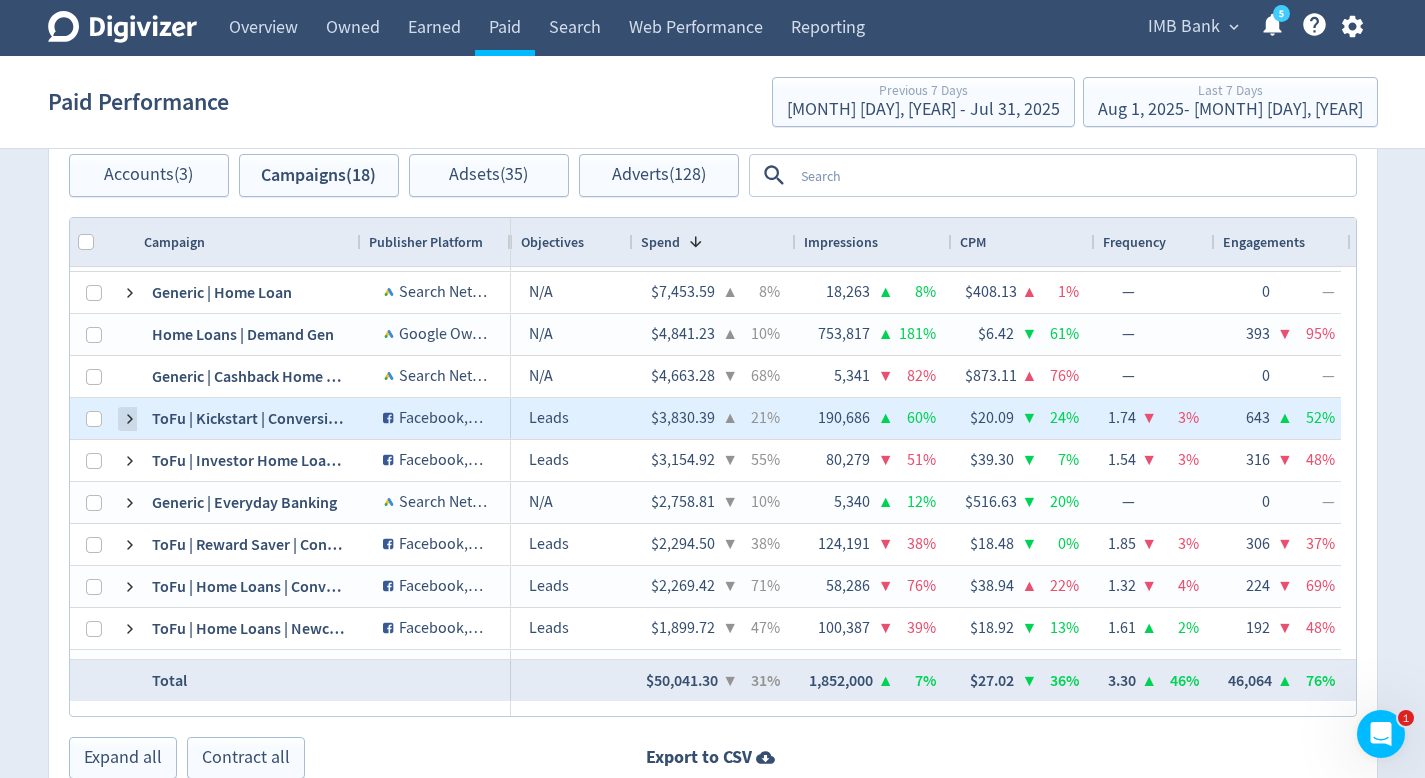 click at bounding box center [130, 419] 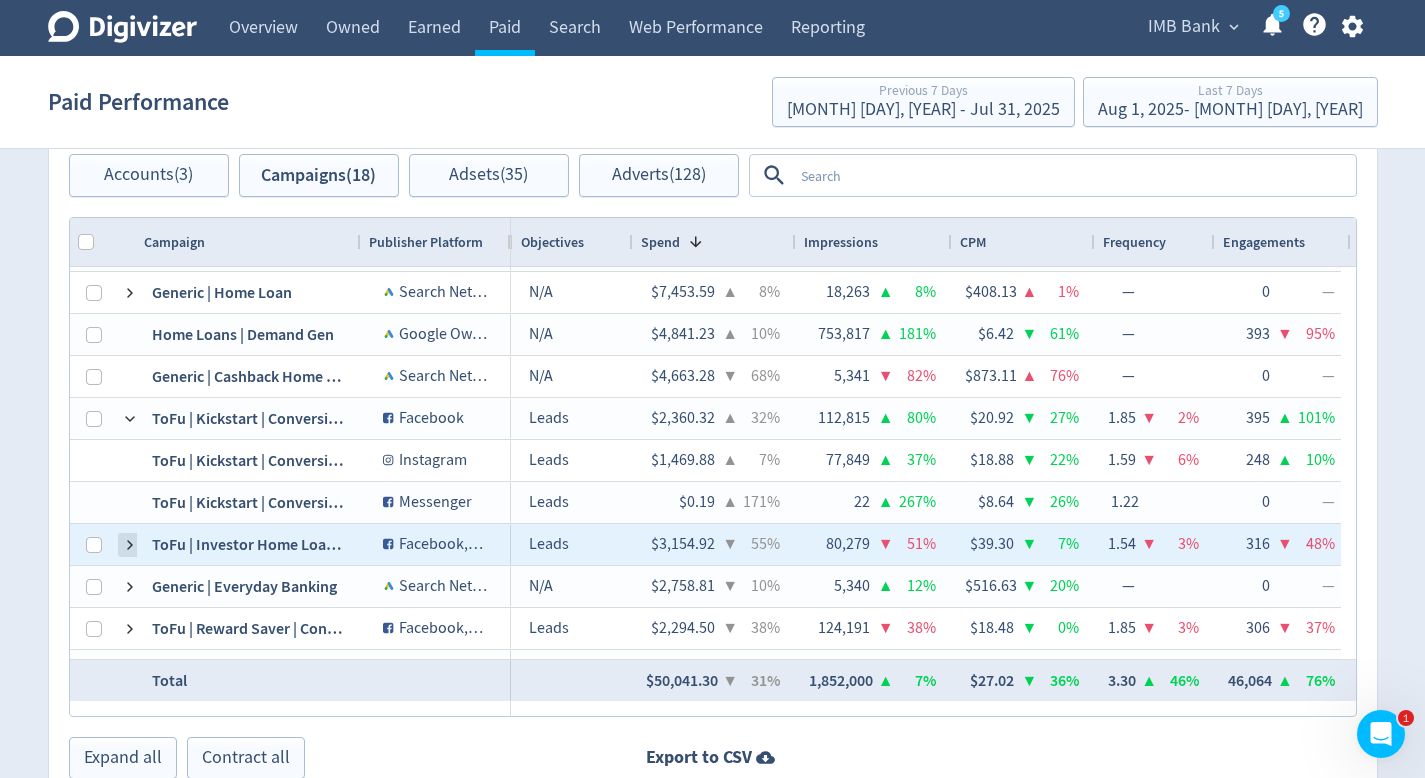 click at bounding box center (130, 545) 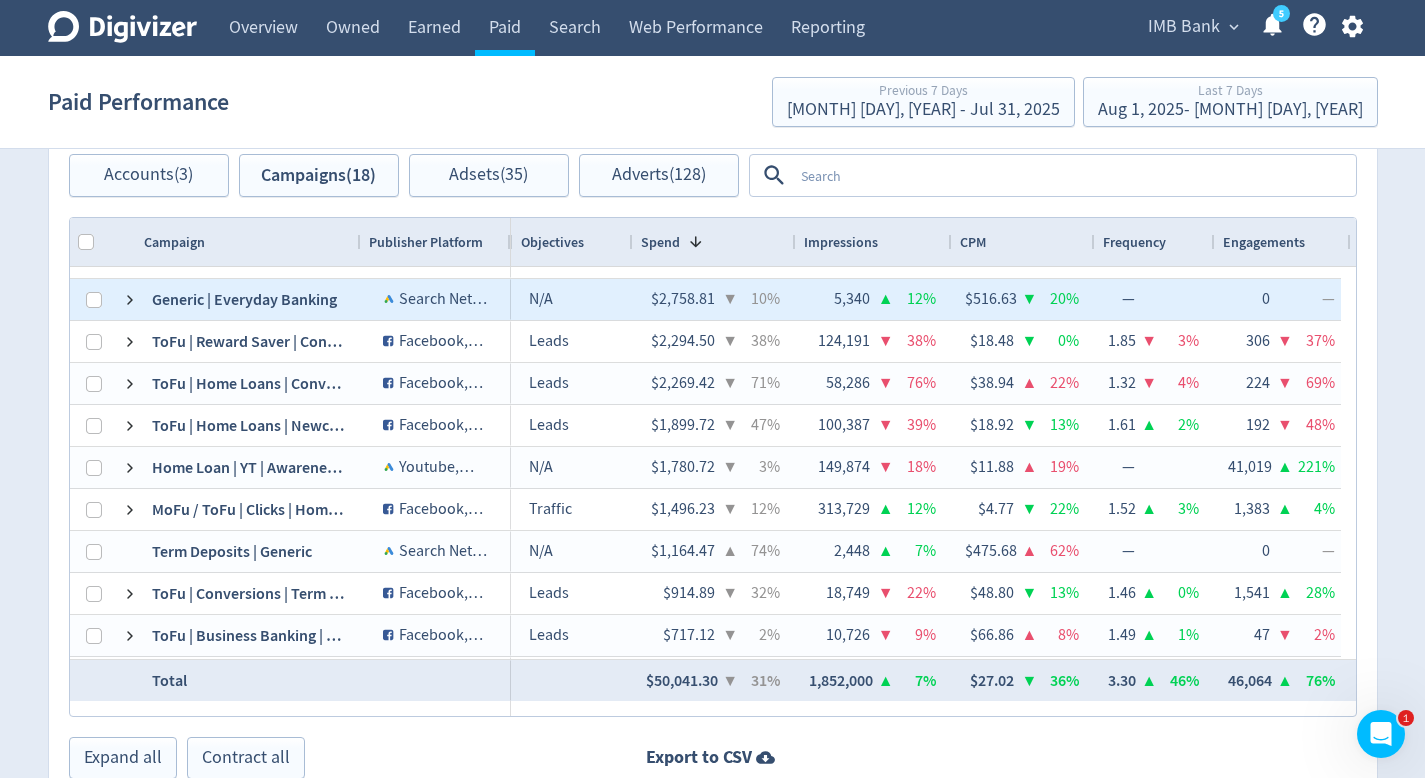 click on "Generic | Everyday Banking" at bounding box center (248, 299) 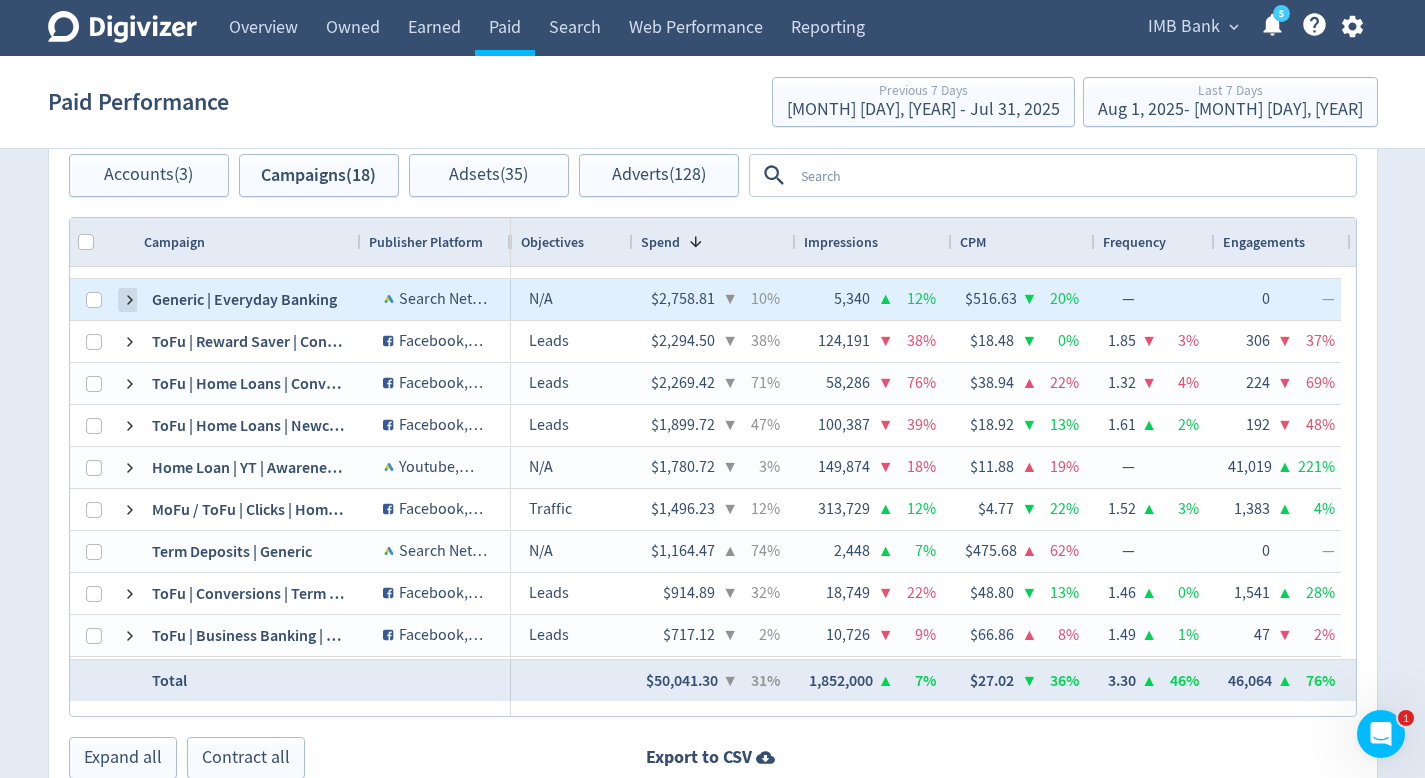 click at bounding box center [130, 300] 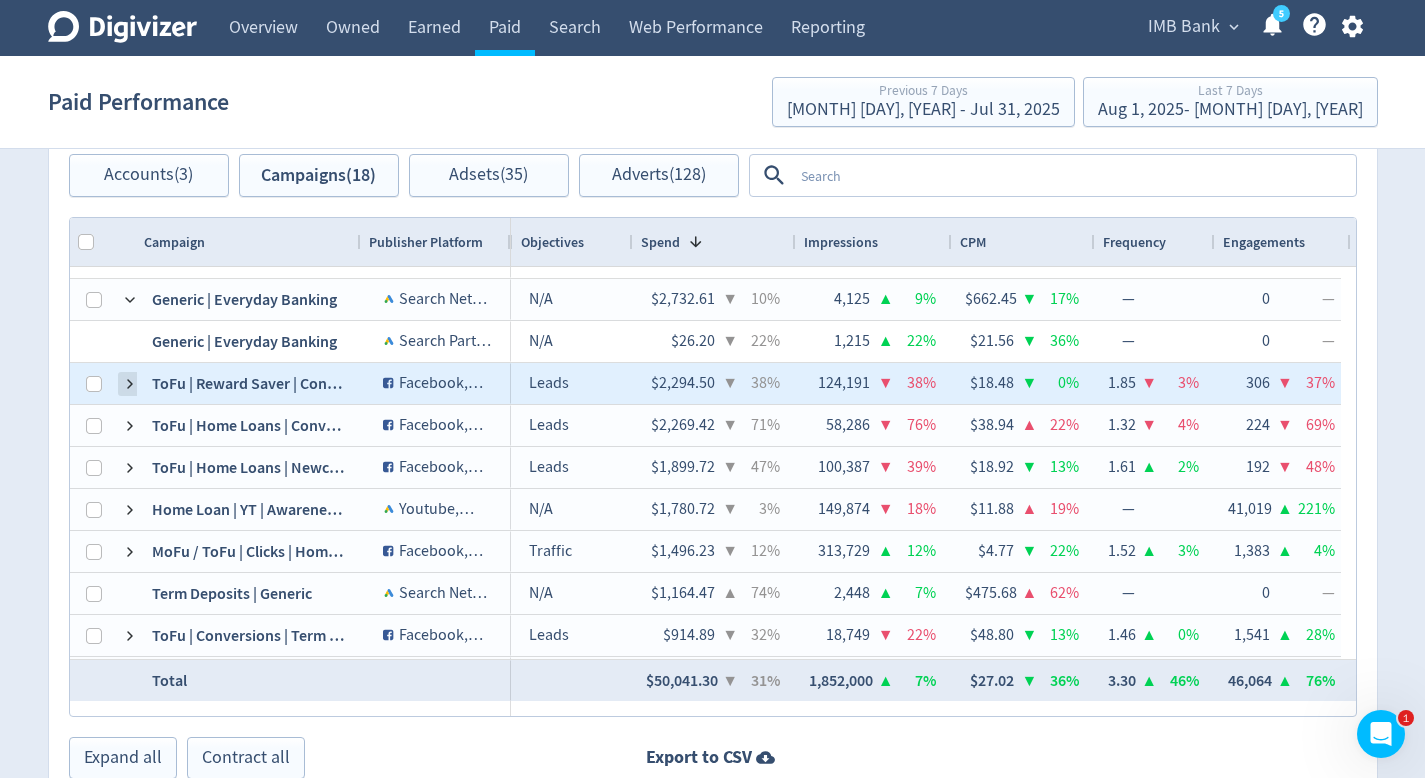 click at bounding box center [130, 384] 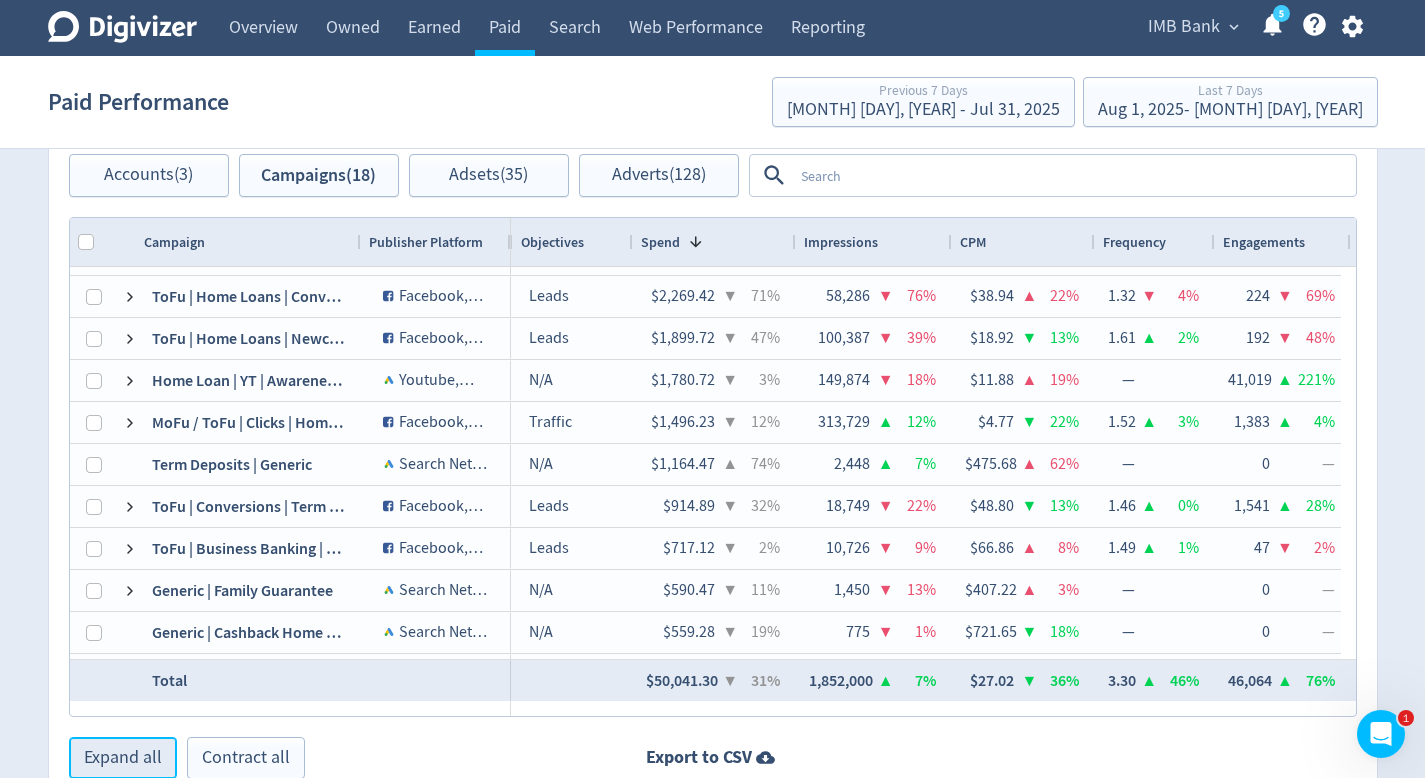 click on "Expand all" at bounding box center [123, 758] 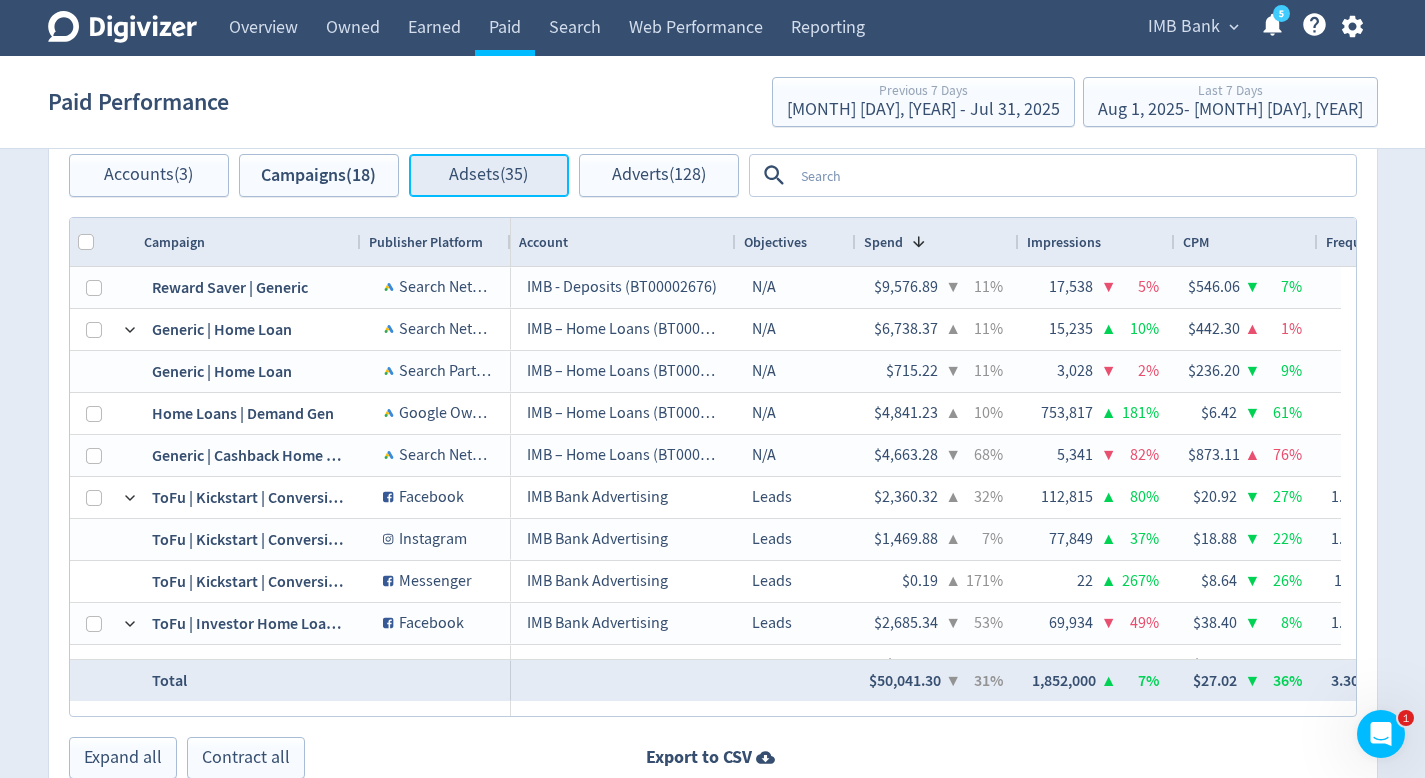 click on "Adsets  (35)" at bounding box center (489, 175) 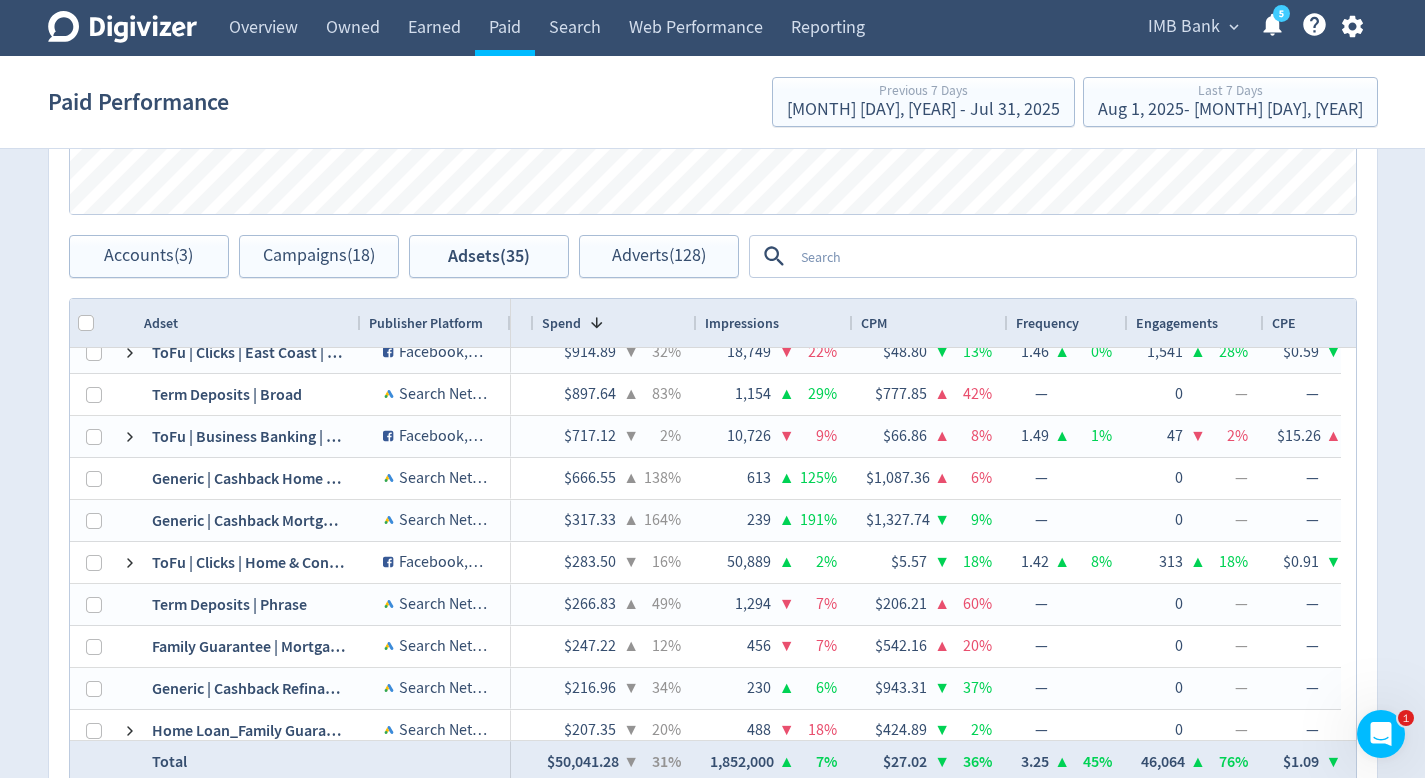 click on "Adsets Impressions Clicks Spend Spend Clicks Impressions Press Space or Enter to toggle visibility Impressions, Legend item 1 of 3 Clicks, Legend item 2 of 3 Spend, Legend item 3 of 3 Accounts  (3) Campaigns  (18) Adsets  (35) Adverts  (128) Platforms Google Ads Meta Drag here to set row groups Drag here to set column labels
Account
Platform" at bounding box center (713, 303) 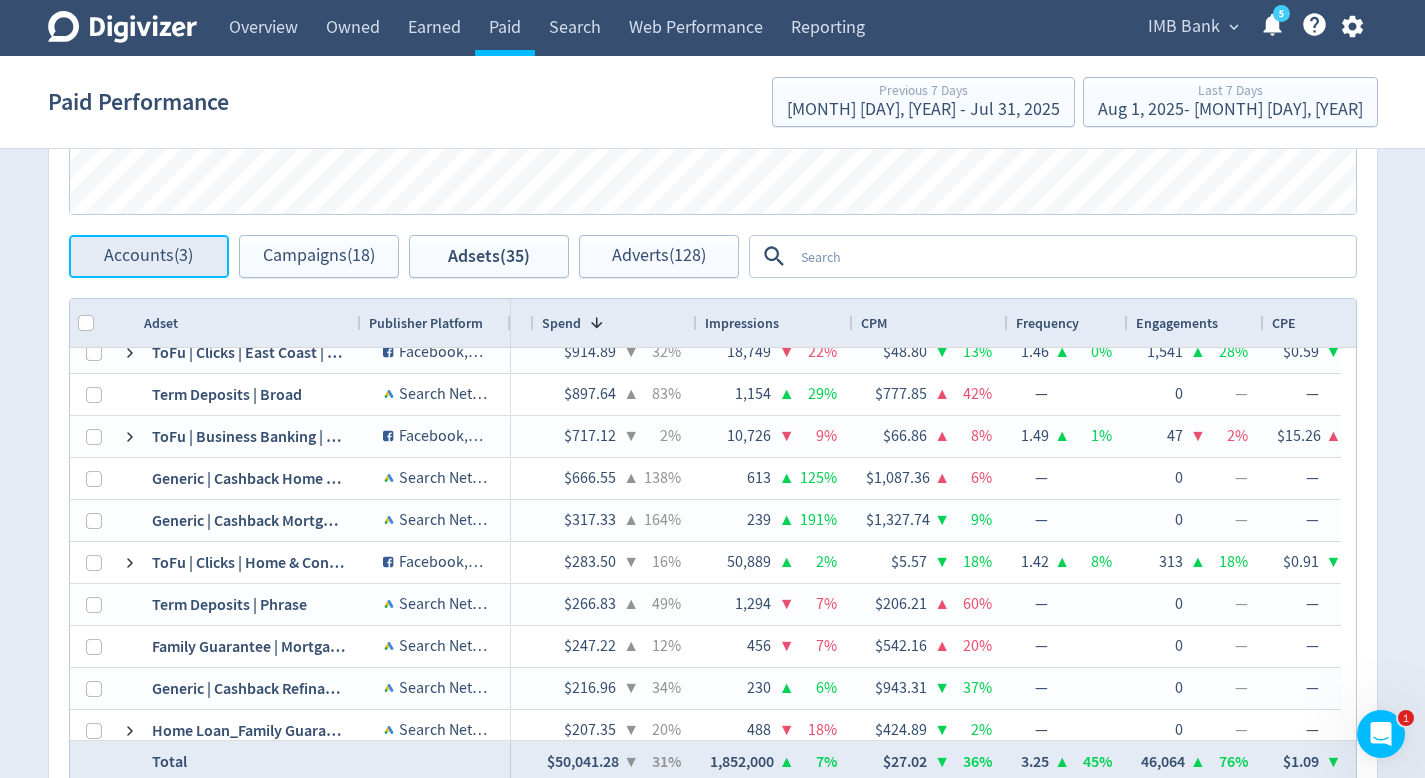 click on "Accounts  (3)" at bounding box center [148, 256] 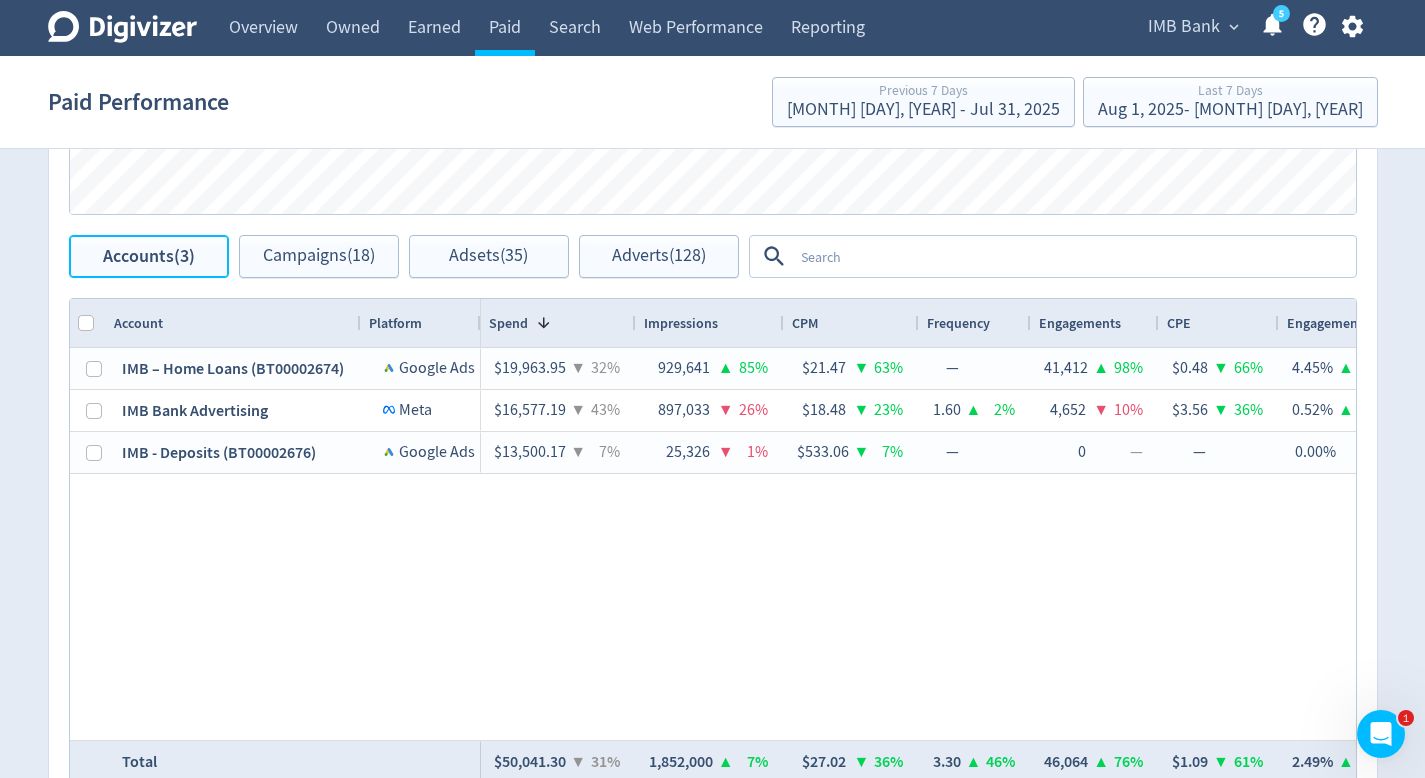 type 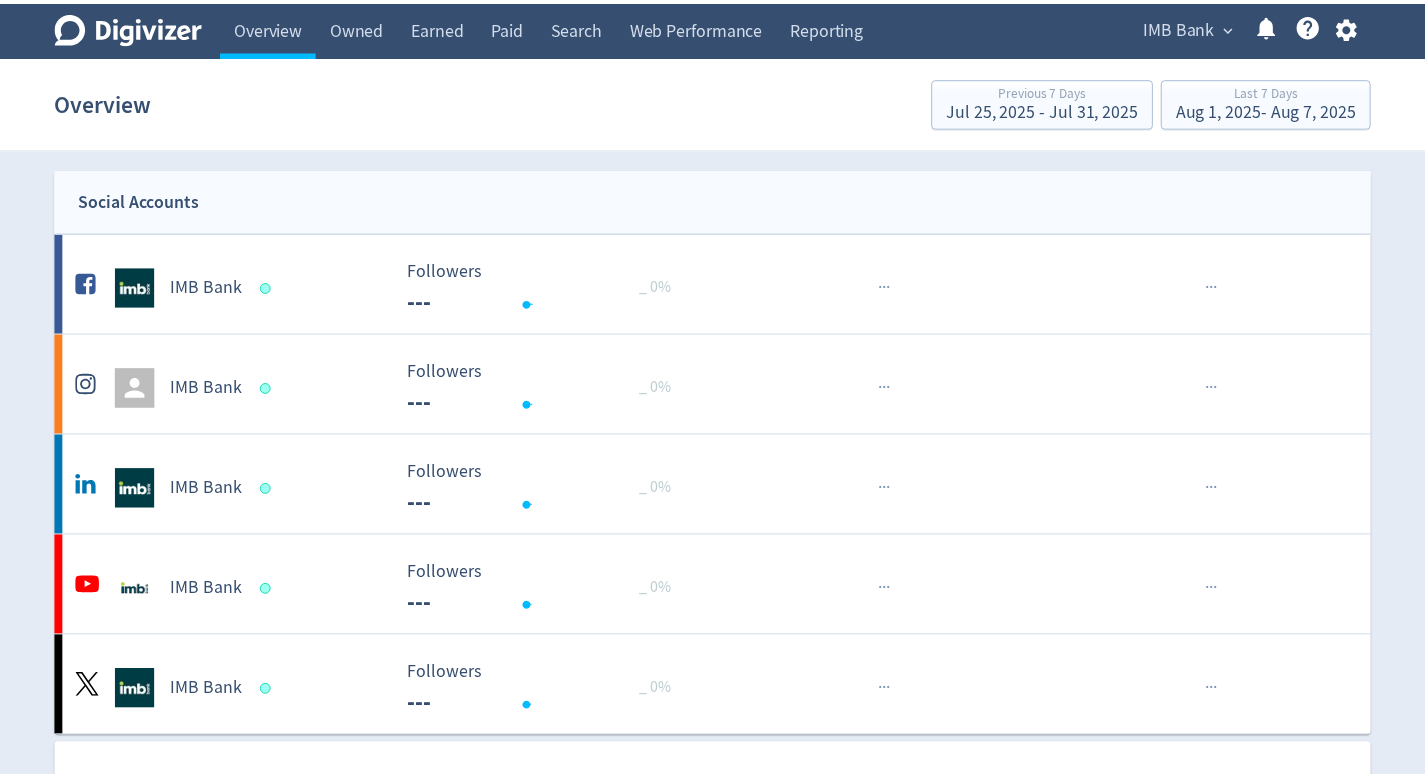 scroll, scrollTop: 0, scrollLeft: 0, axis: both 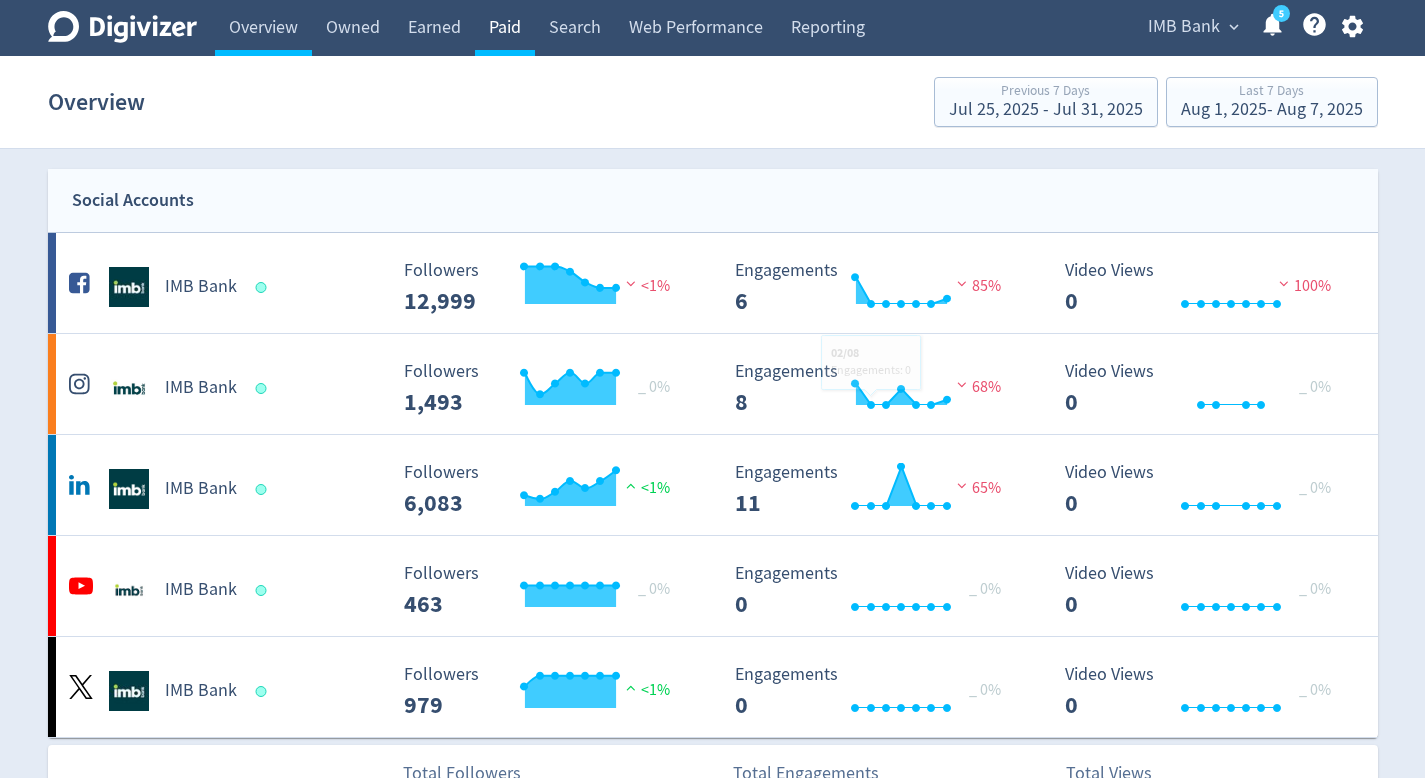 click on "Paid" at bounding box center (505, 28) 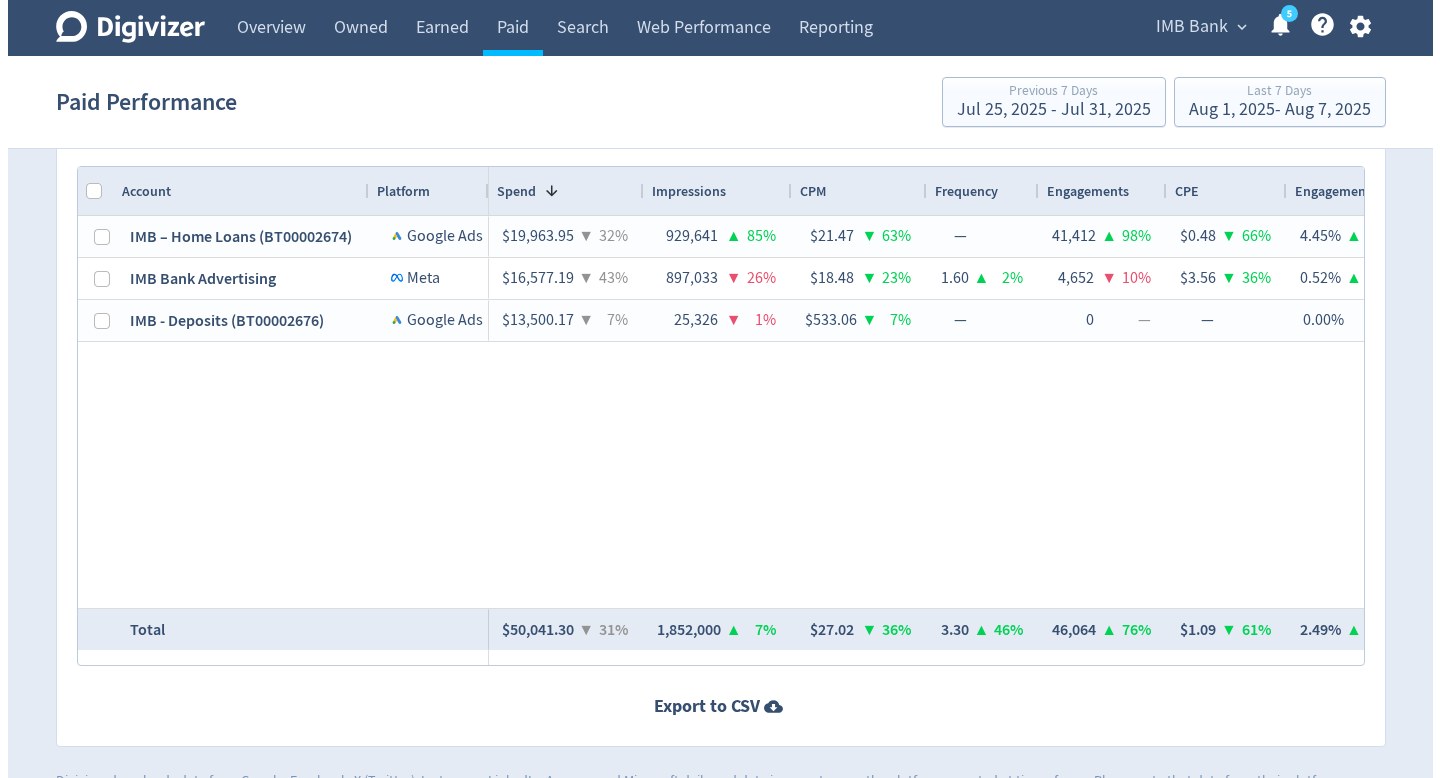scroll, scrollTop: 1204, scrollLeft: 0, axis: vertical 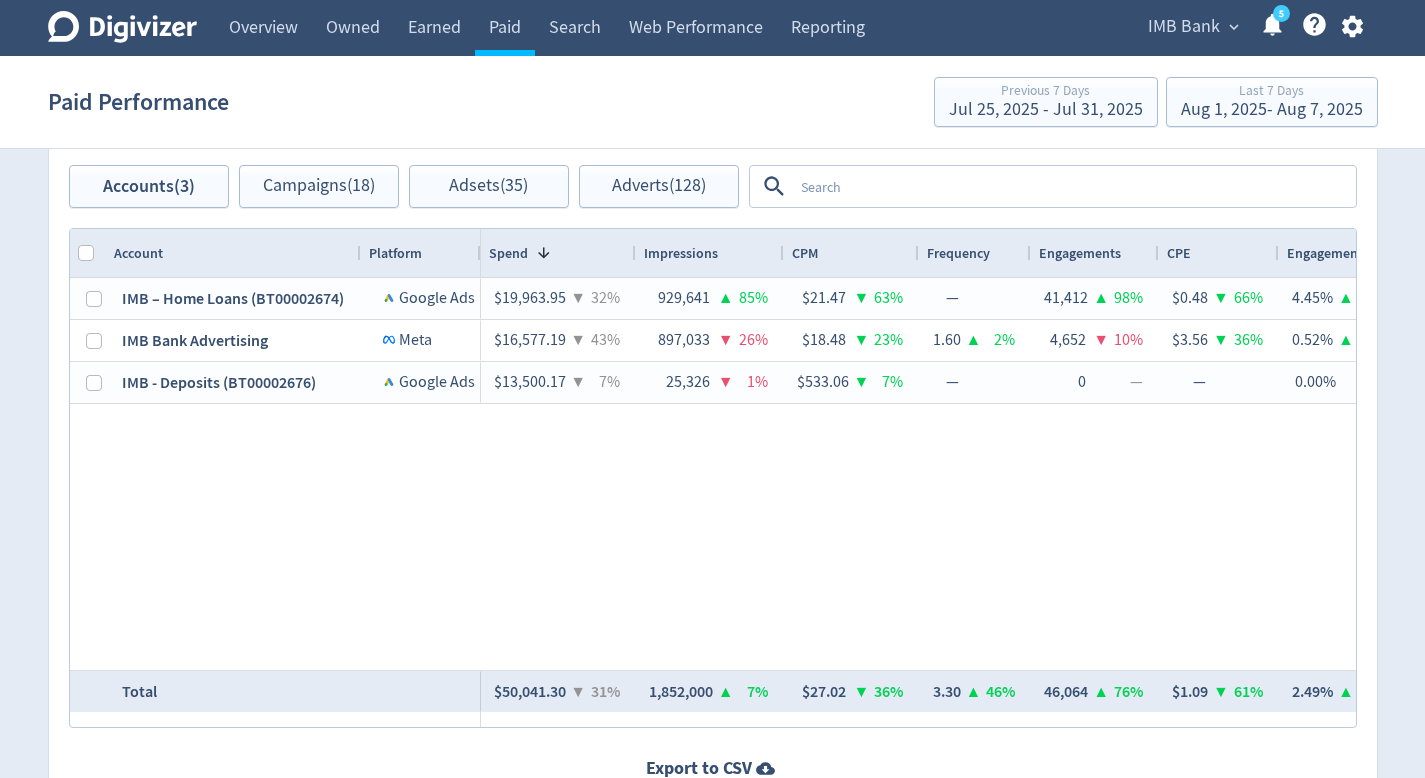 click 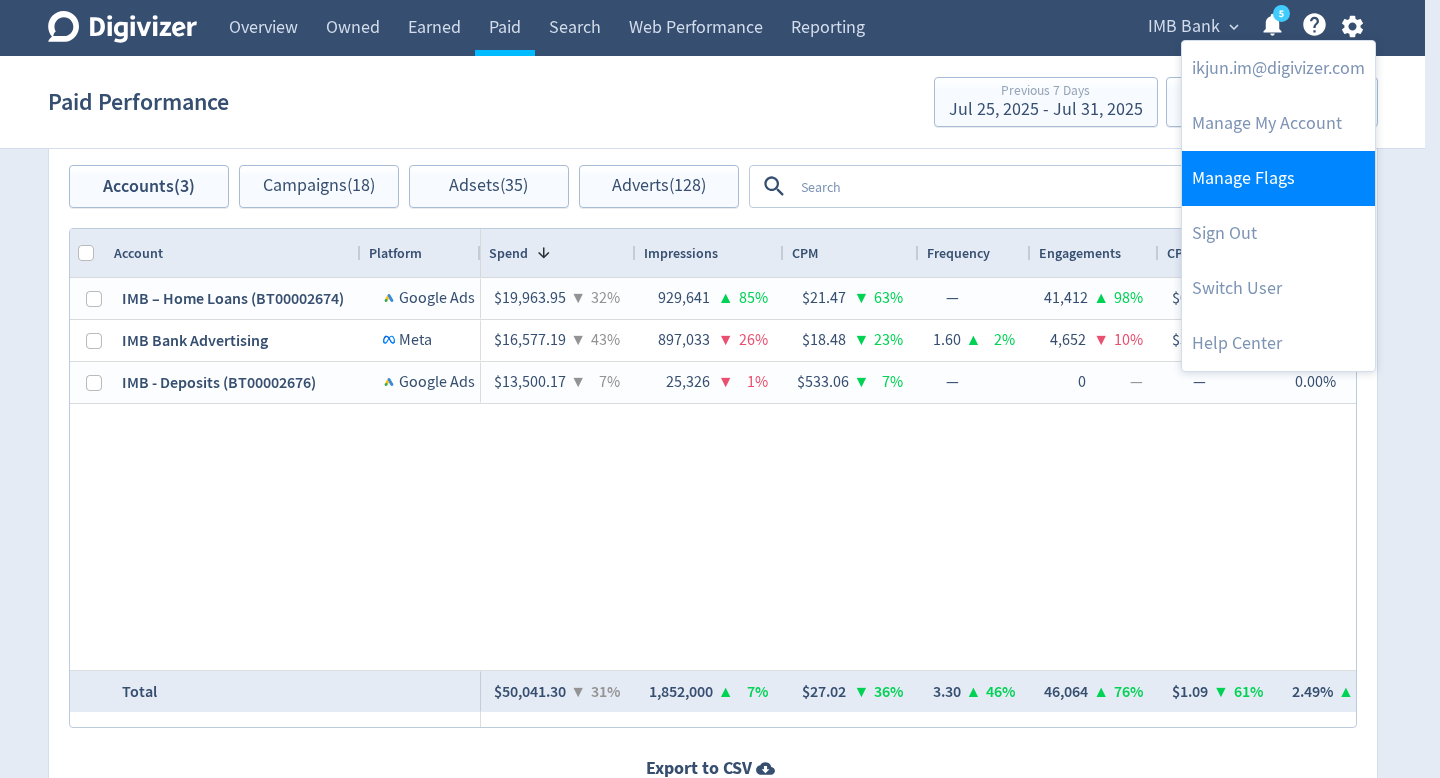 click on "Manage Flags" at bounding box center (1278, 178) 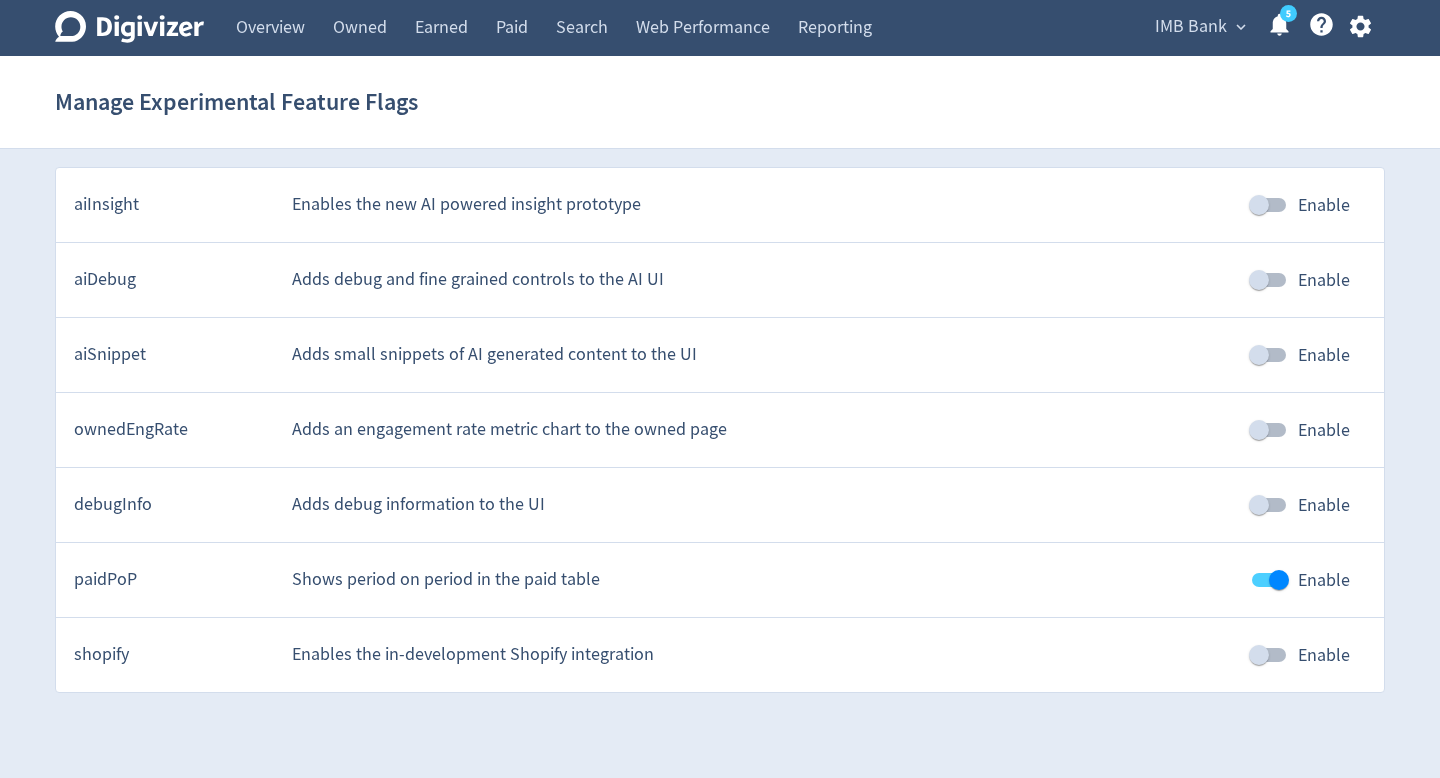 scroll, scrollTop: 0, scrollLeft: 0, axis: both 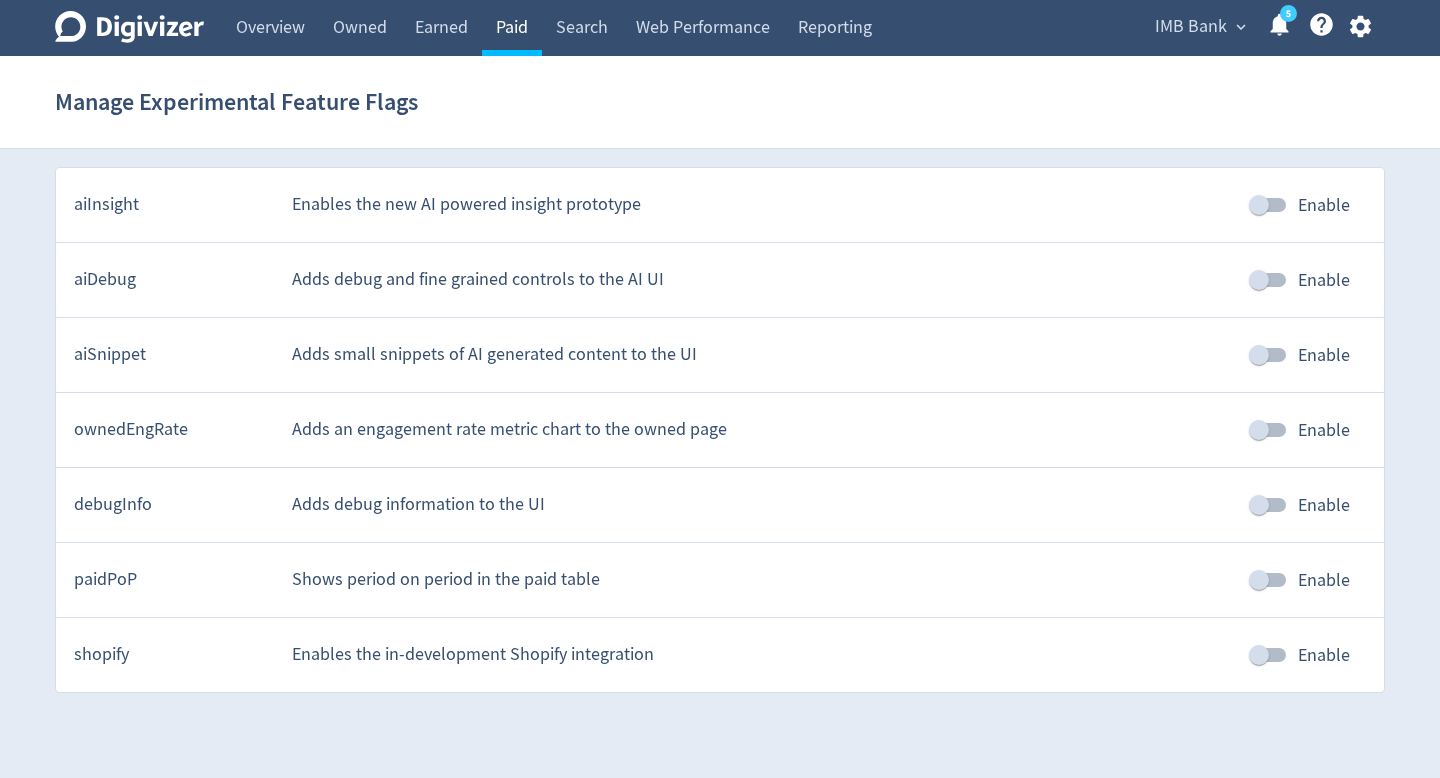 click on "Paid" at bounding box center [512, 28] 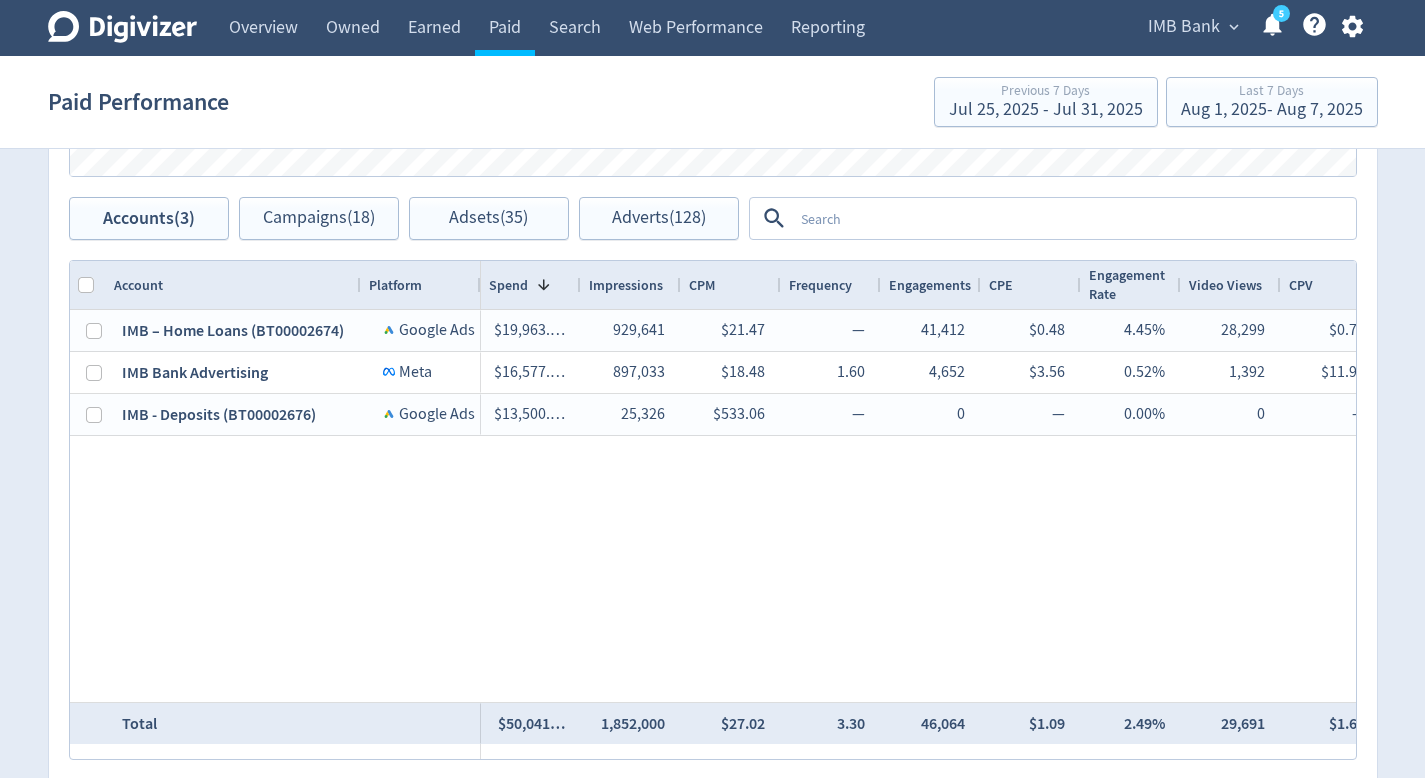 scroll, scrollTop: 1174, scrollLeft: 0, axis: vertical 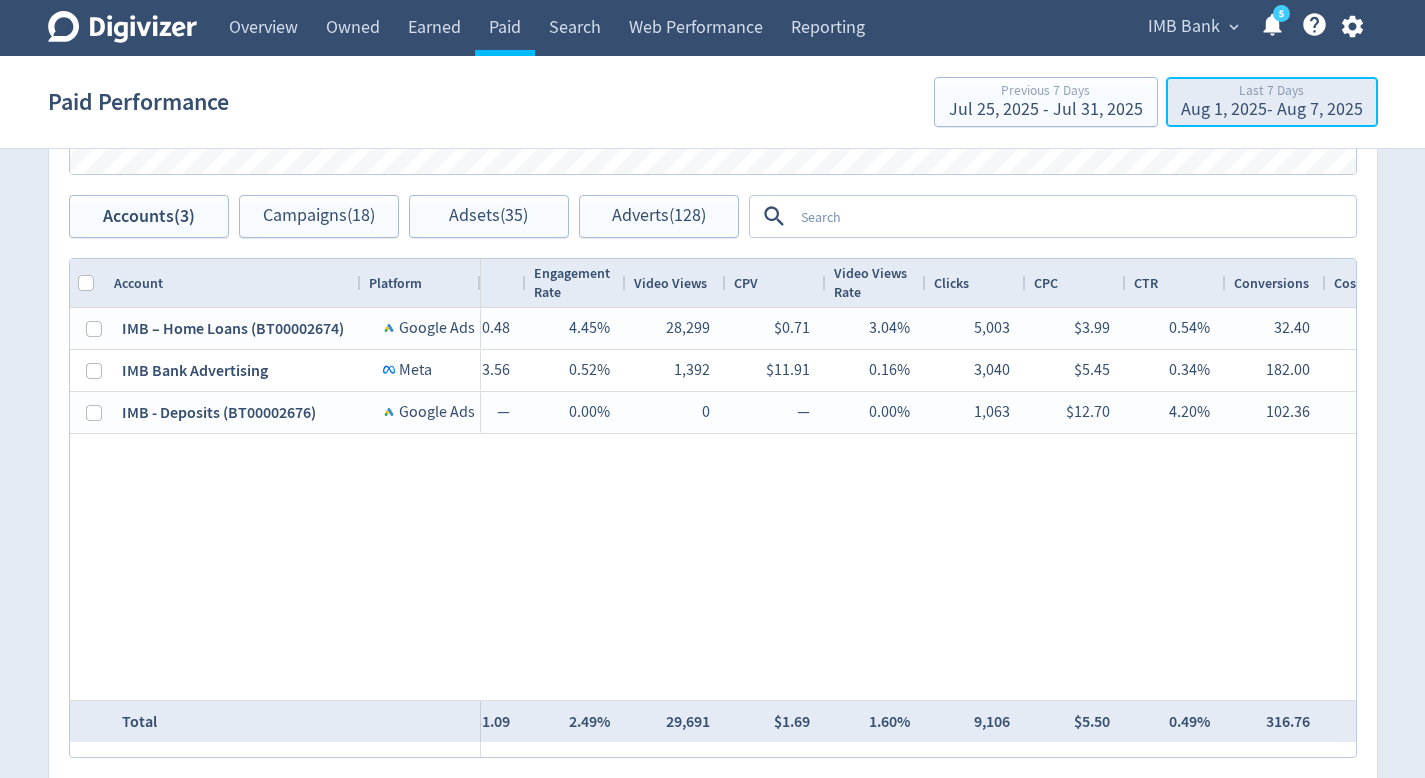 click on "Last 7 Days" at bounding box center (1272, 92) 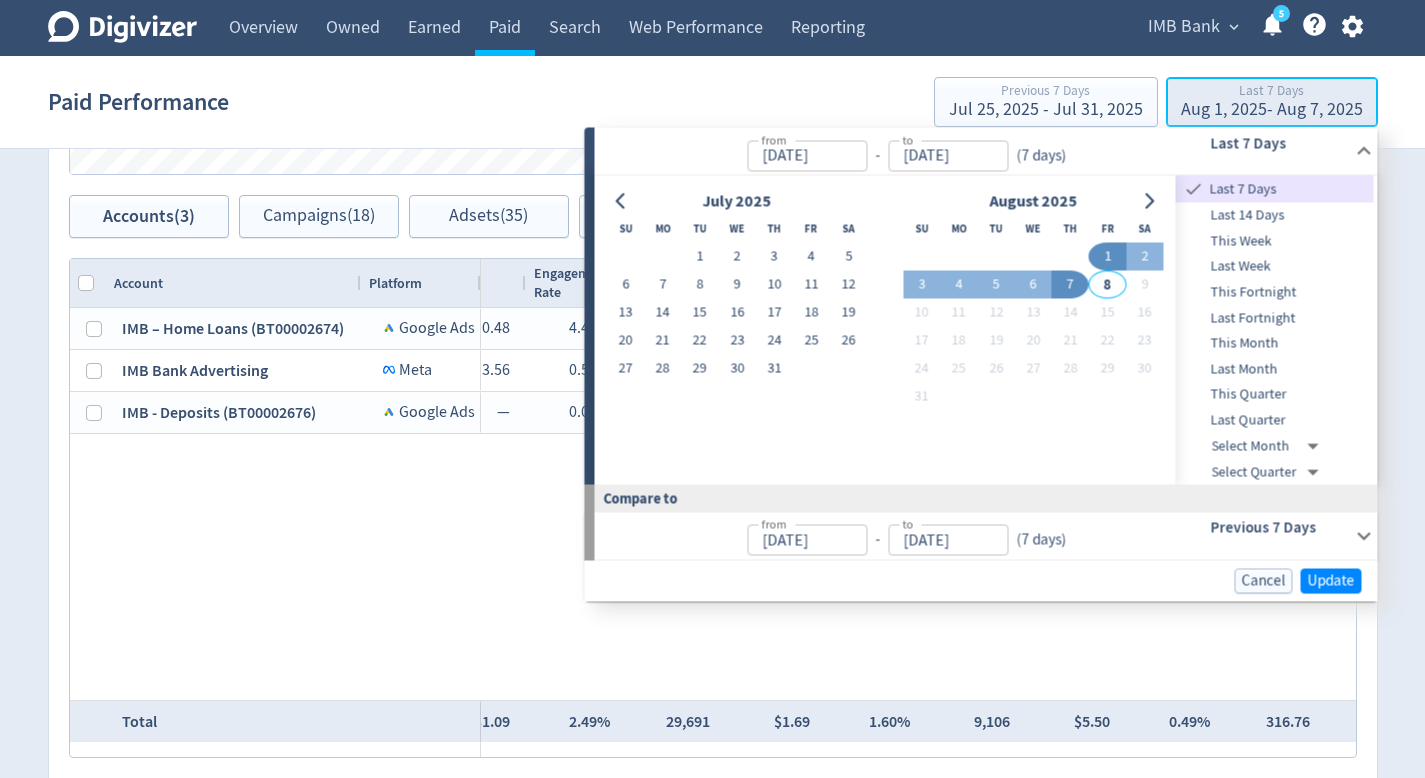 type on "Aug 01, 2025" 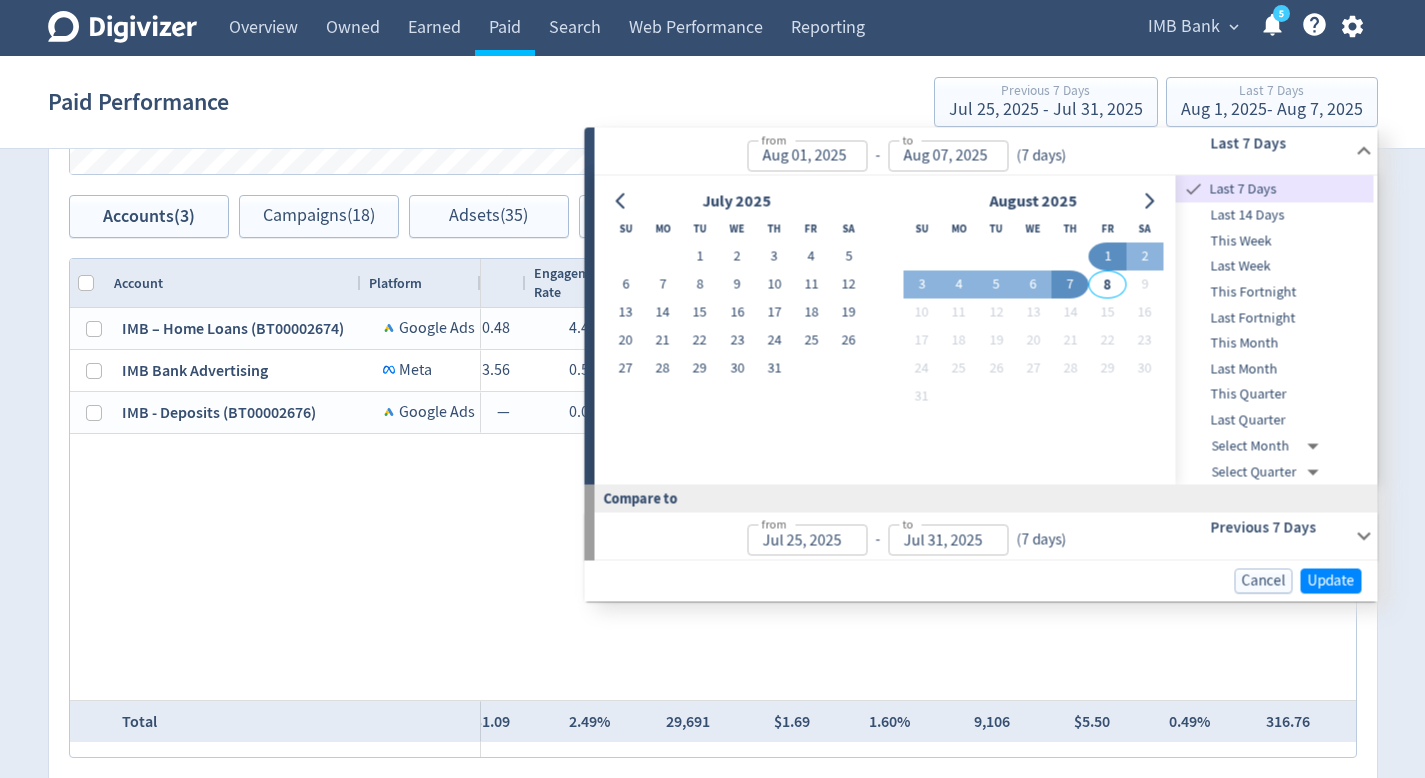 click on "Paid Performance Previous 7 Days Jul 25, 2025   -   Jul 31, 2025 Last 7 Days Aug 1, 2025  -   Aug 7, 2025" at bounding box center [712, 102] 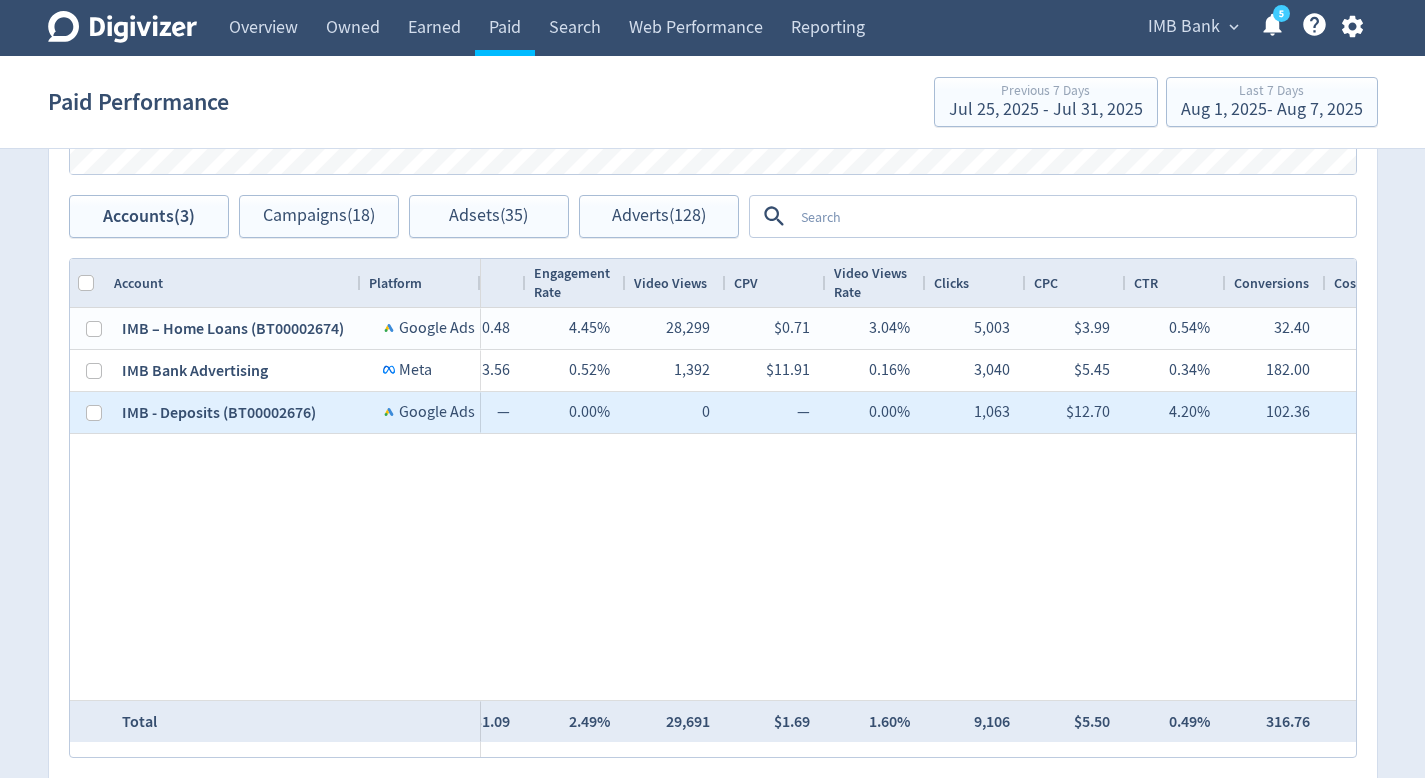 scroll, scrollTop: 0, scrollLeft: 0, axis: both 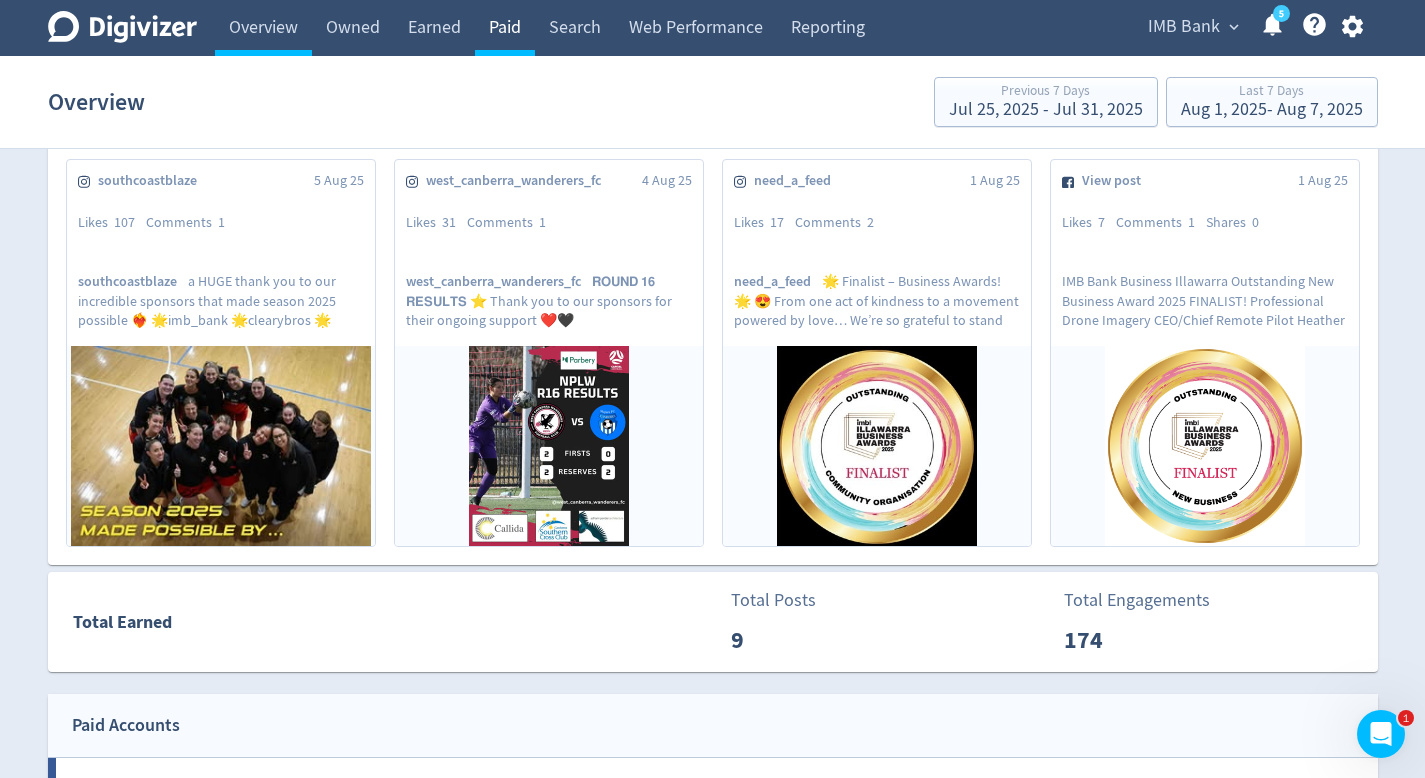 click on "Paid" at bounding box center [505, 28] 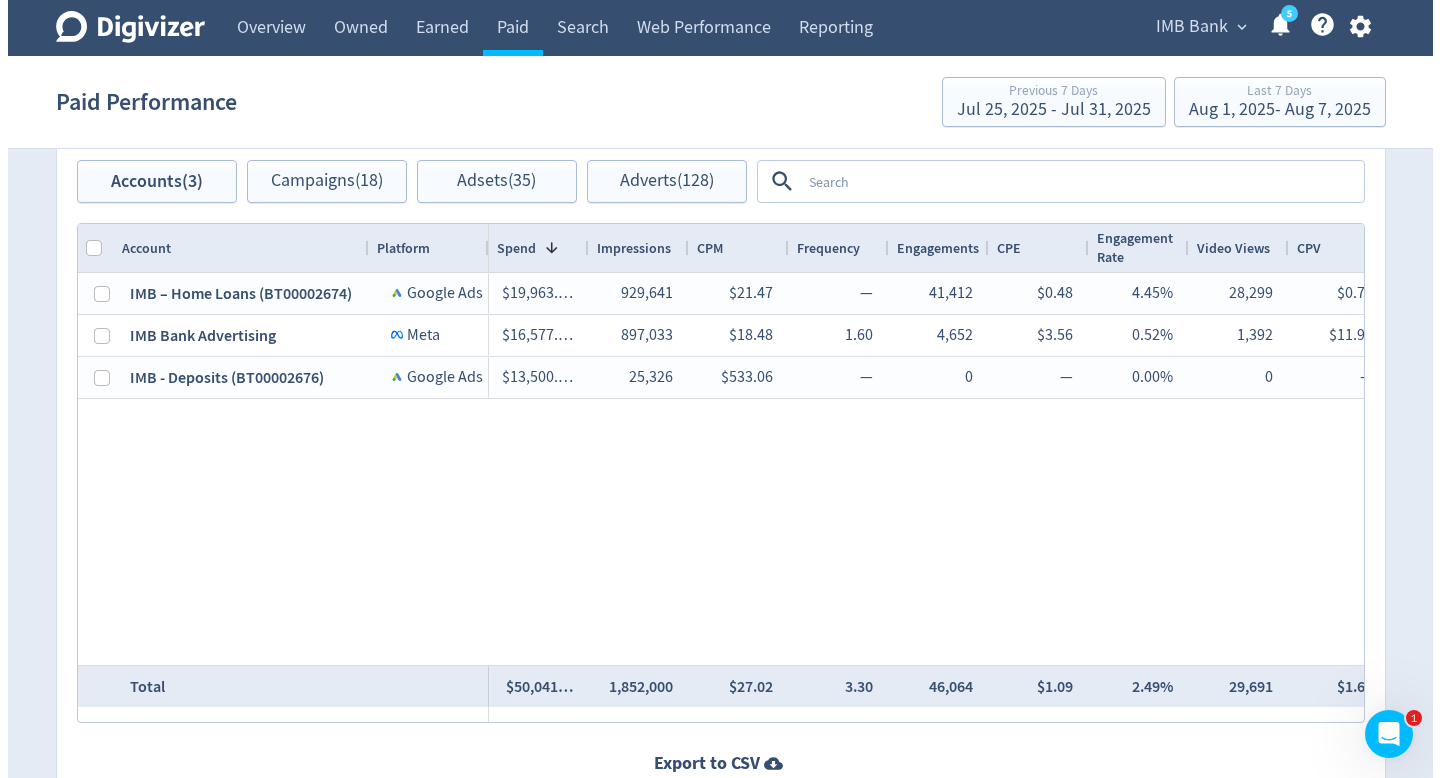 scroll, scrollTop: 1115, scrollLeft: 0, axis: vertical 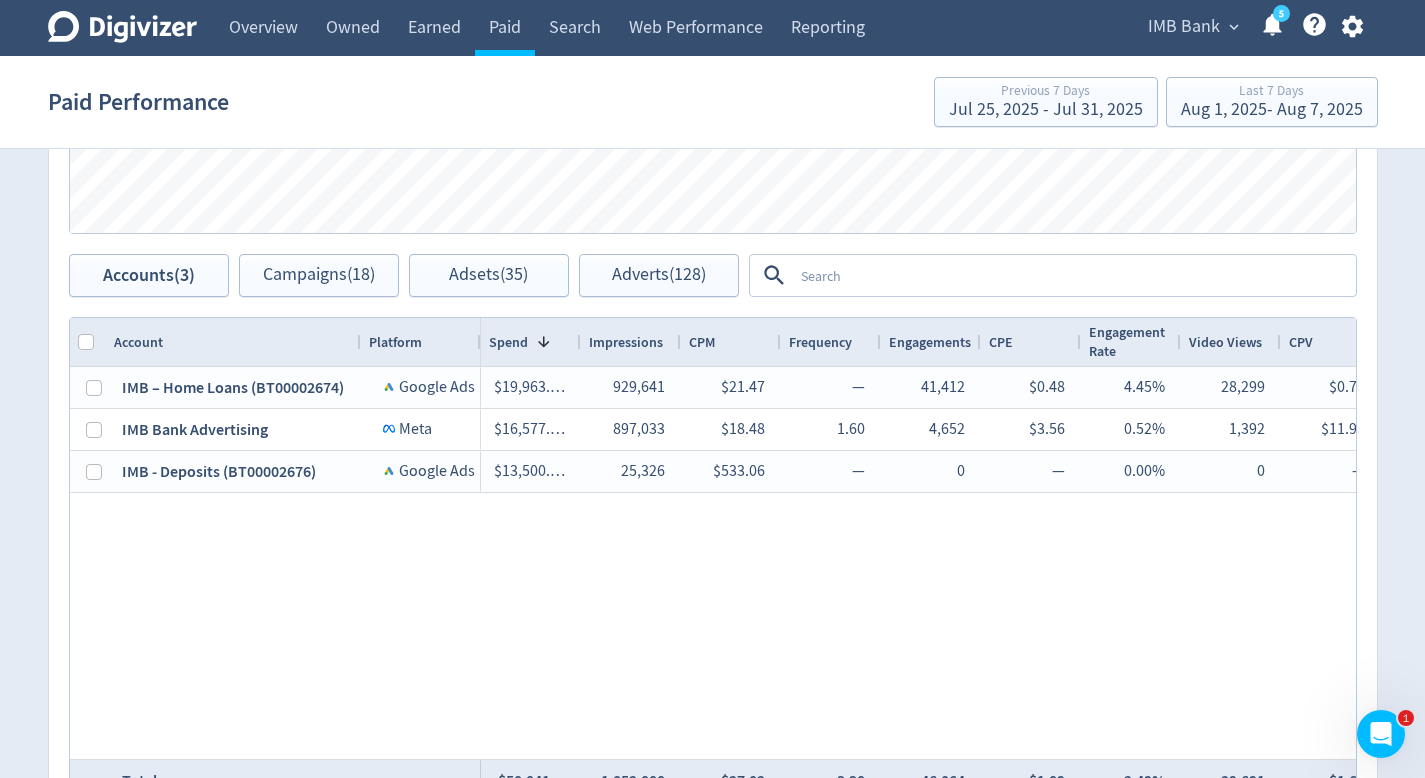 click 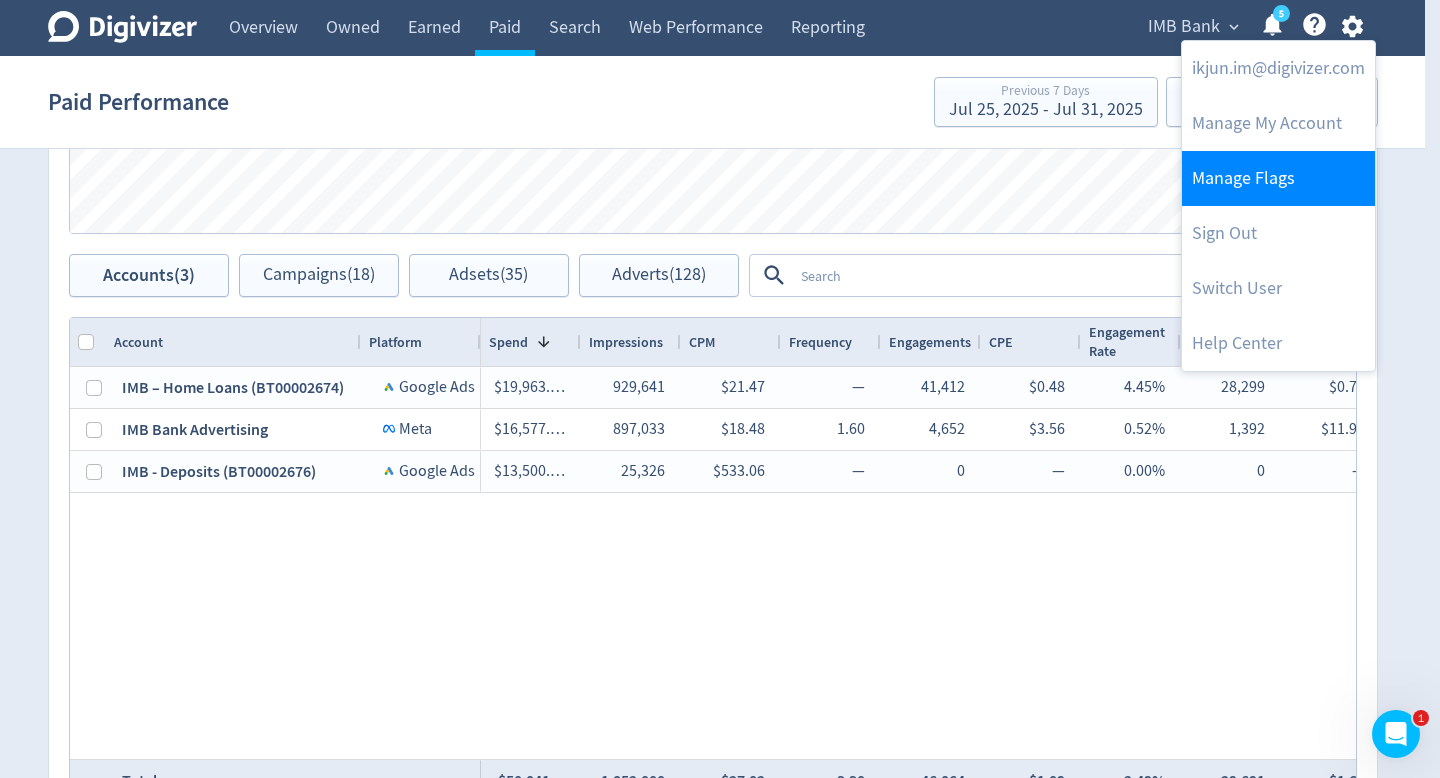 click on "Manage Flags" at bounding box center [1278, 178] 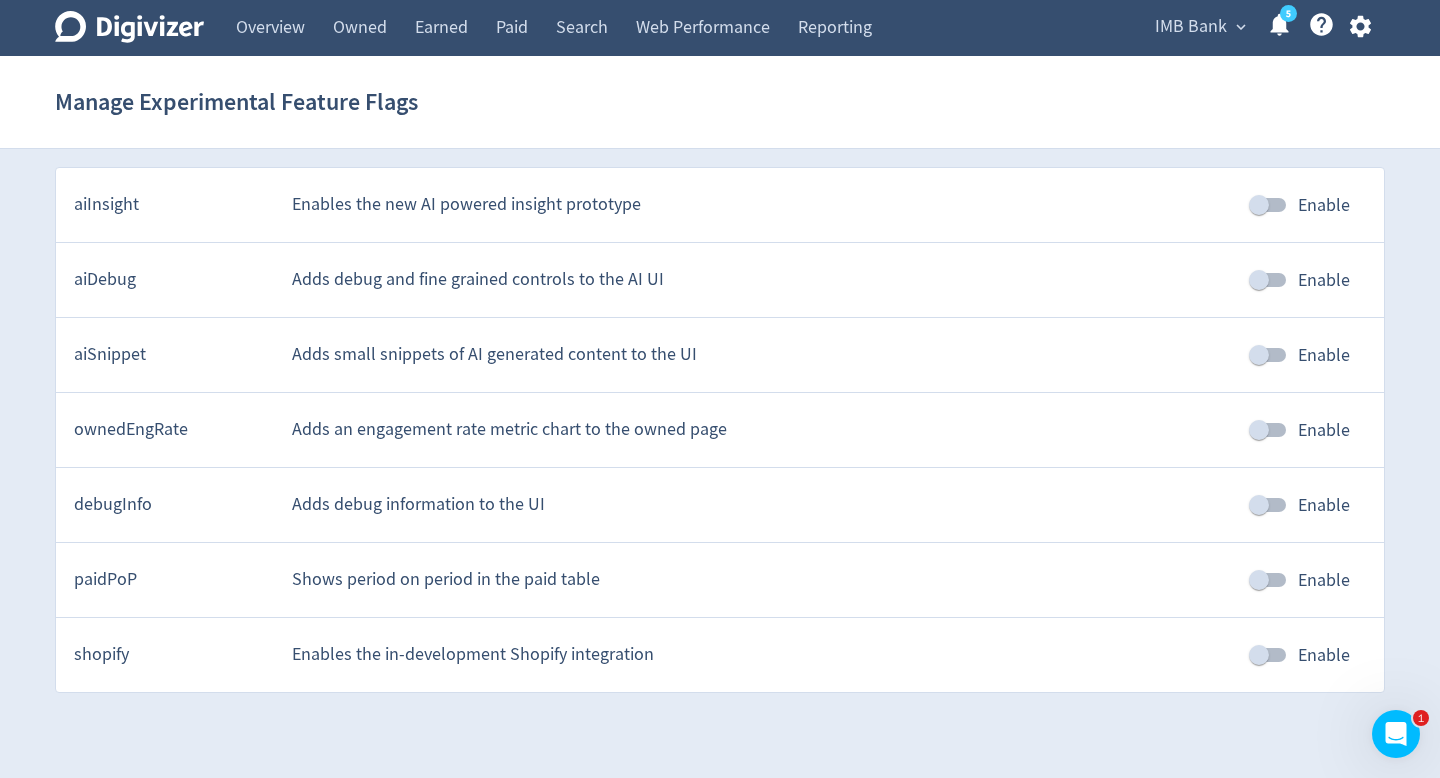 scroll, scrollTop: 0, scrollLeft: 0, axis: both 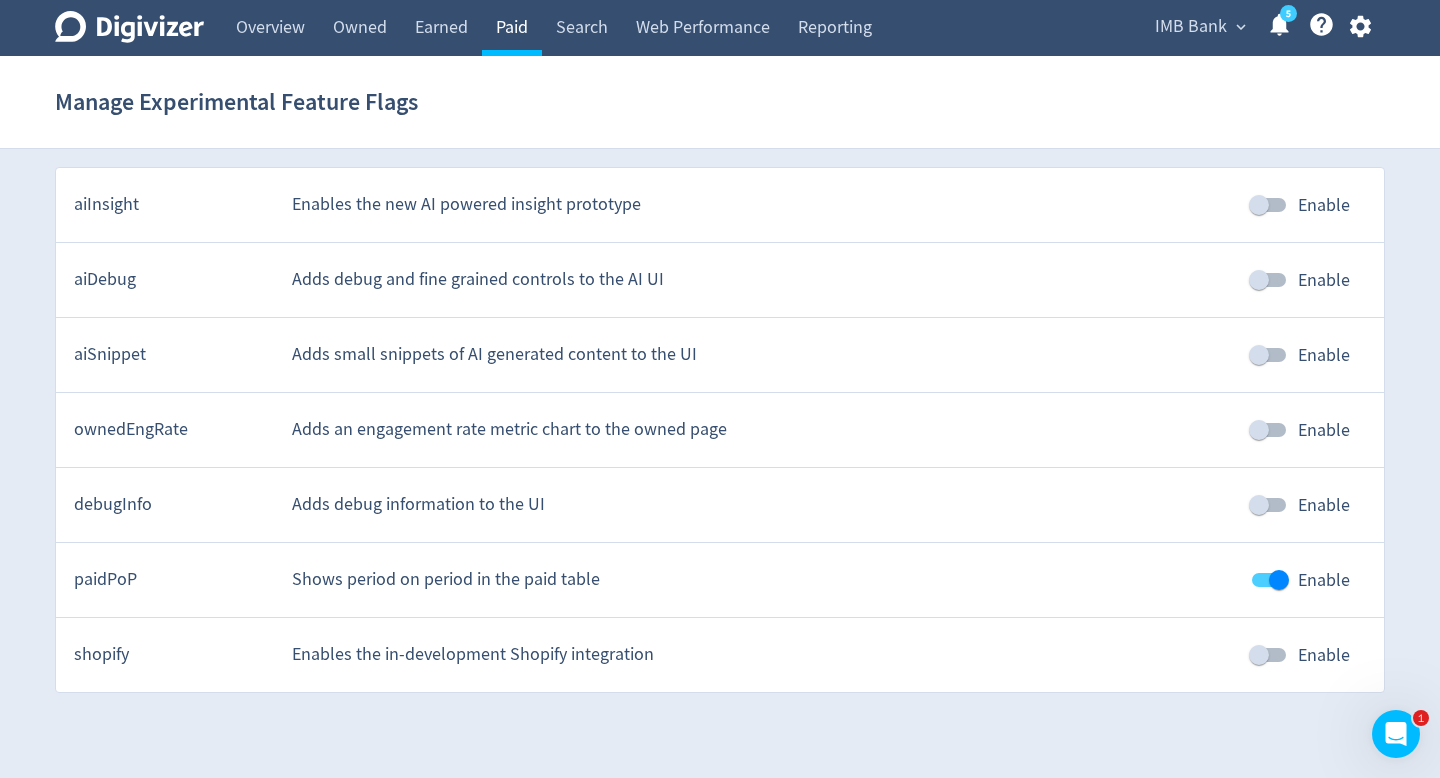 click on "Paid" at bounding box center (512, 28) 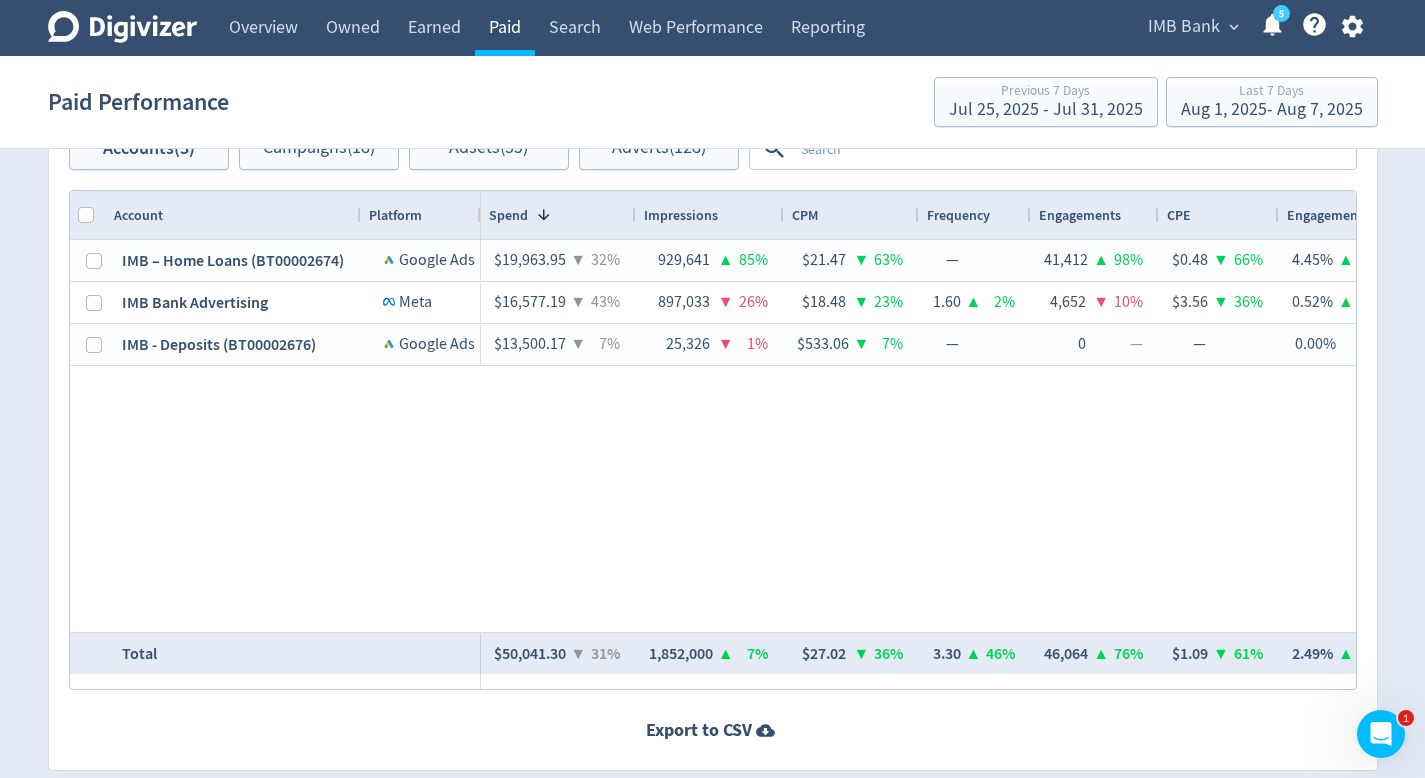 scroll, scrollTop: 1091, scrollLeft: 0, axis: vertical 